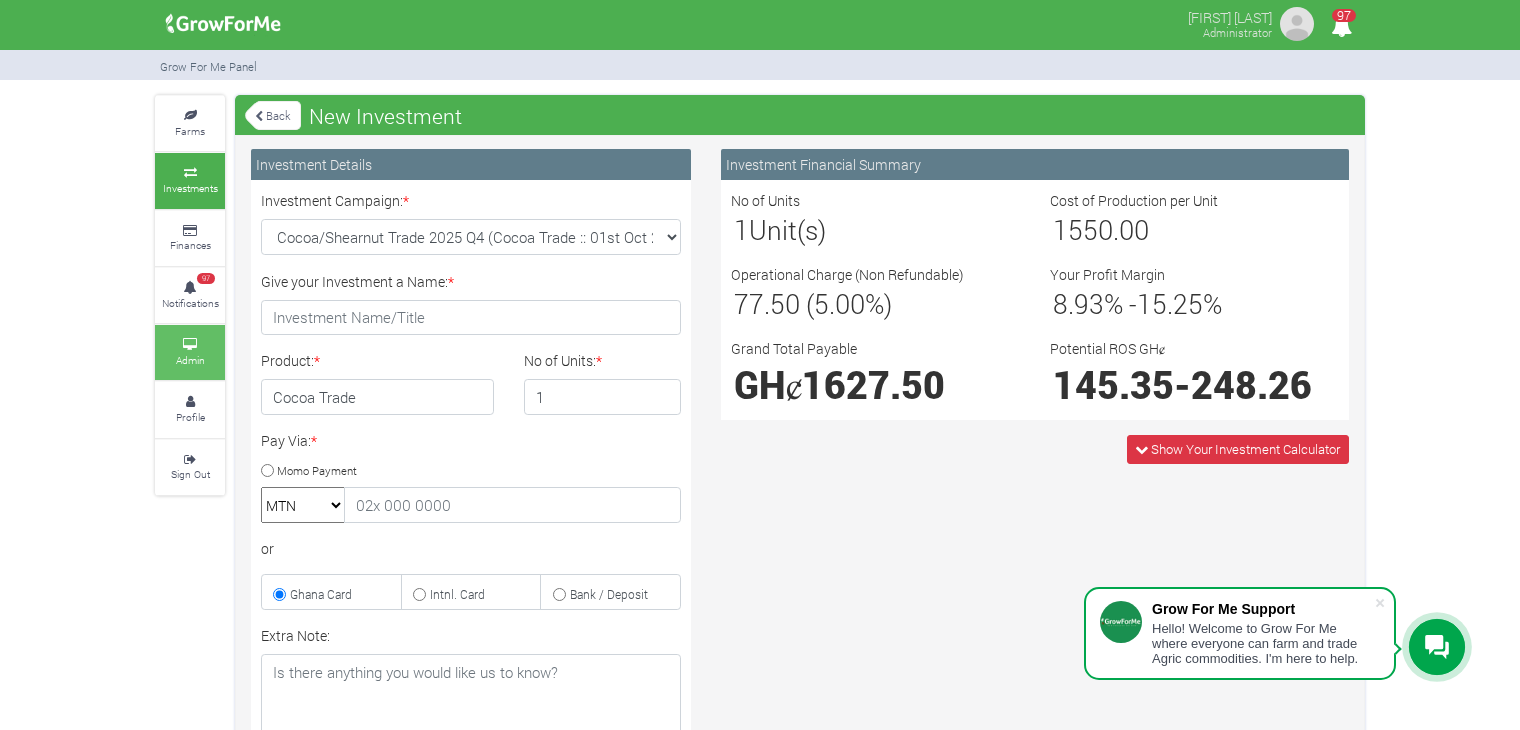 scroll, scrollTop: 0, scrollLeft: 0, axis: both 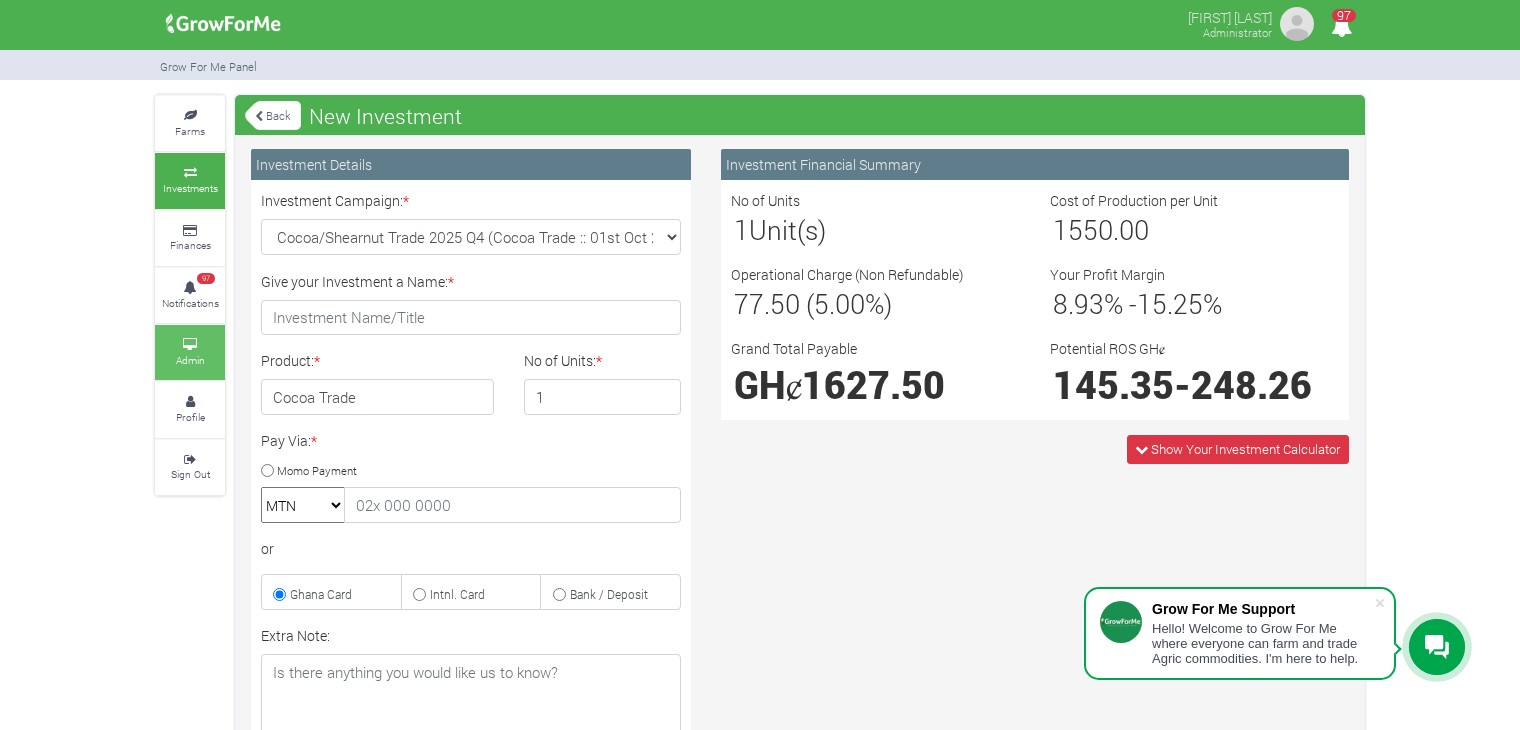 click on "Admin" at bounding box center (190, 352) 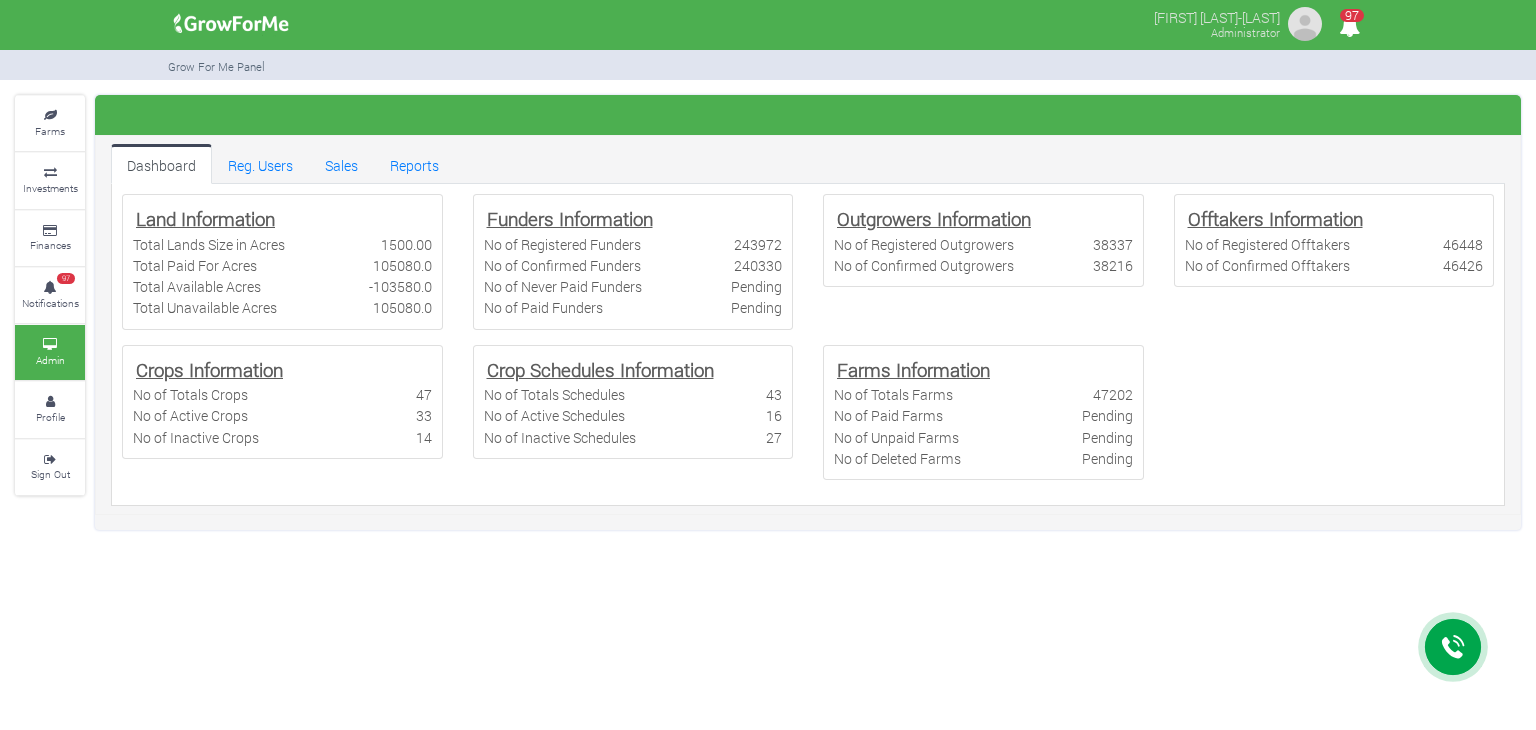 scroll, scrollTop: 0, scrollLeft: 0, axis: both 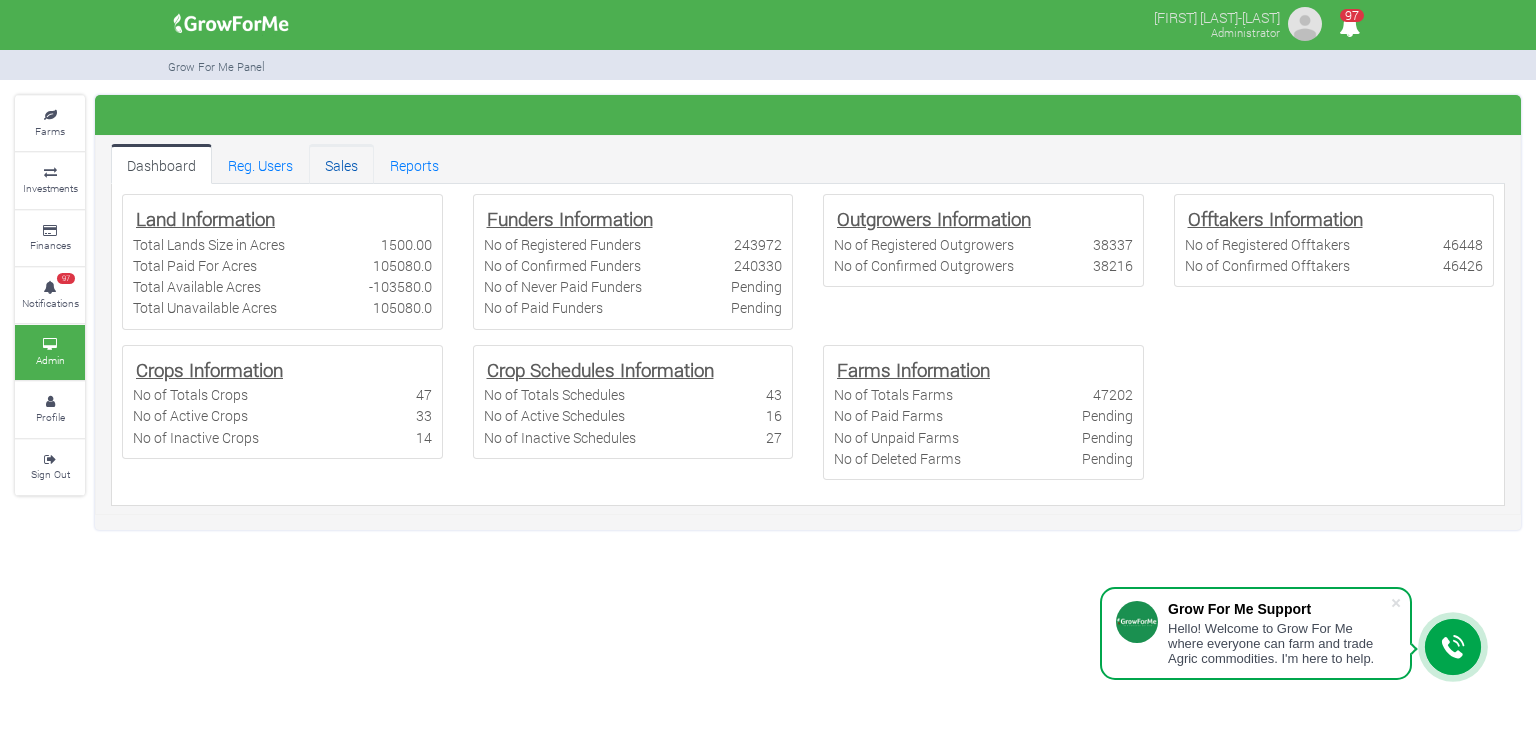 click on "Sales" at bounding box center (341, 164) 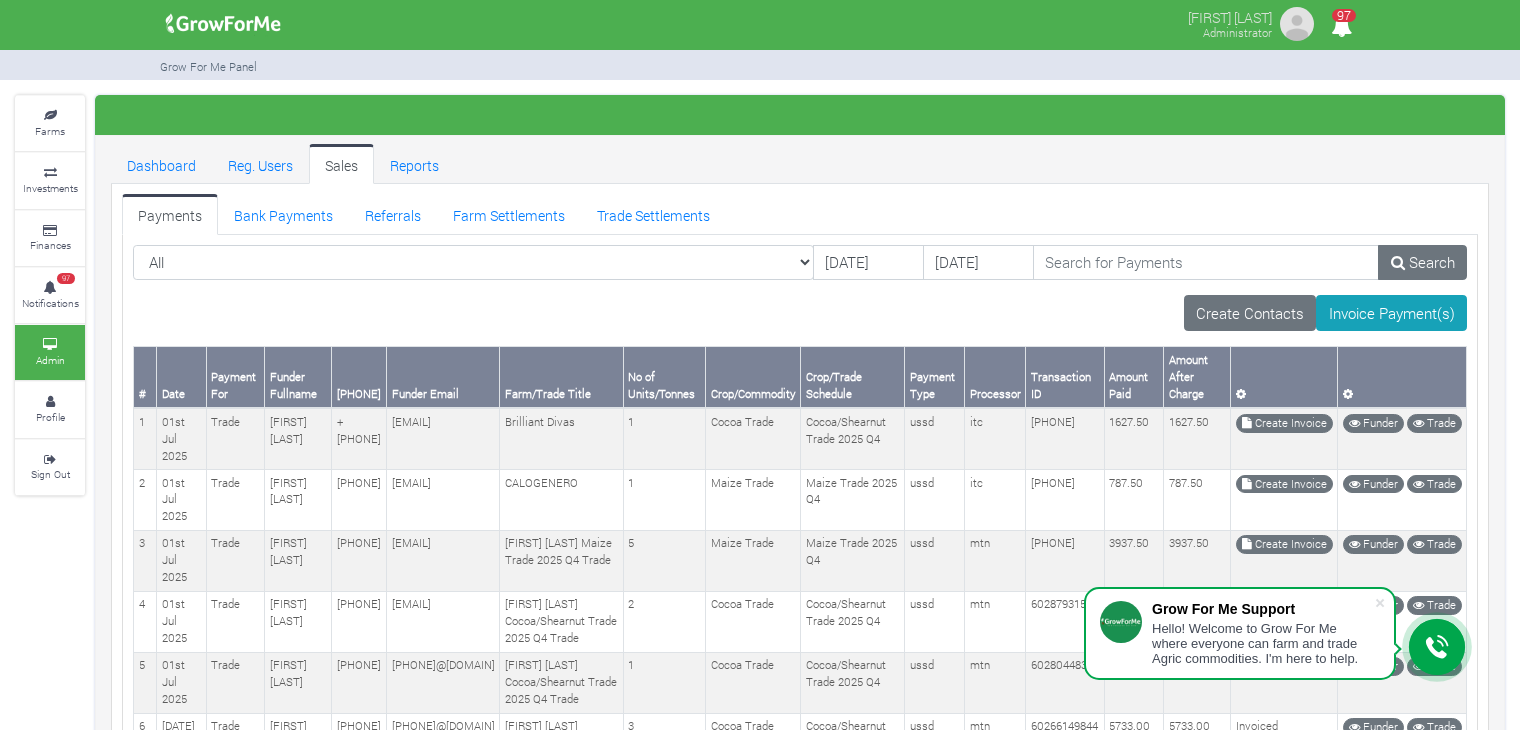 scroll, scrollTop: 0, scrollLeft: 0, axis: both 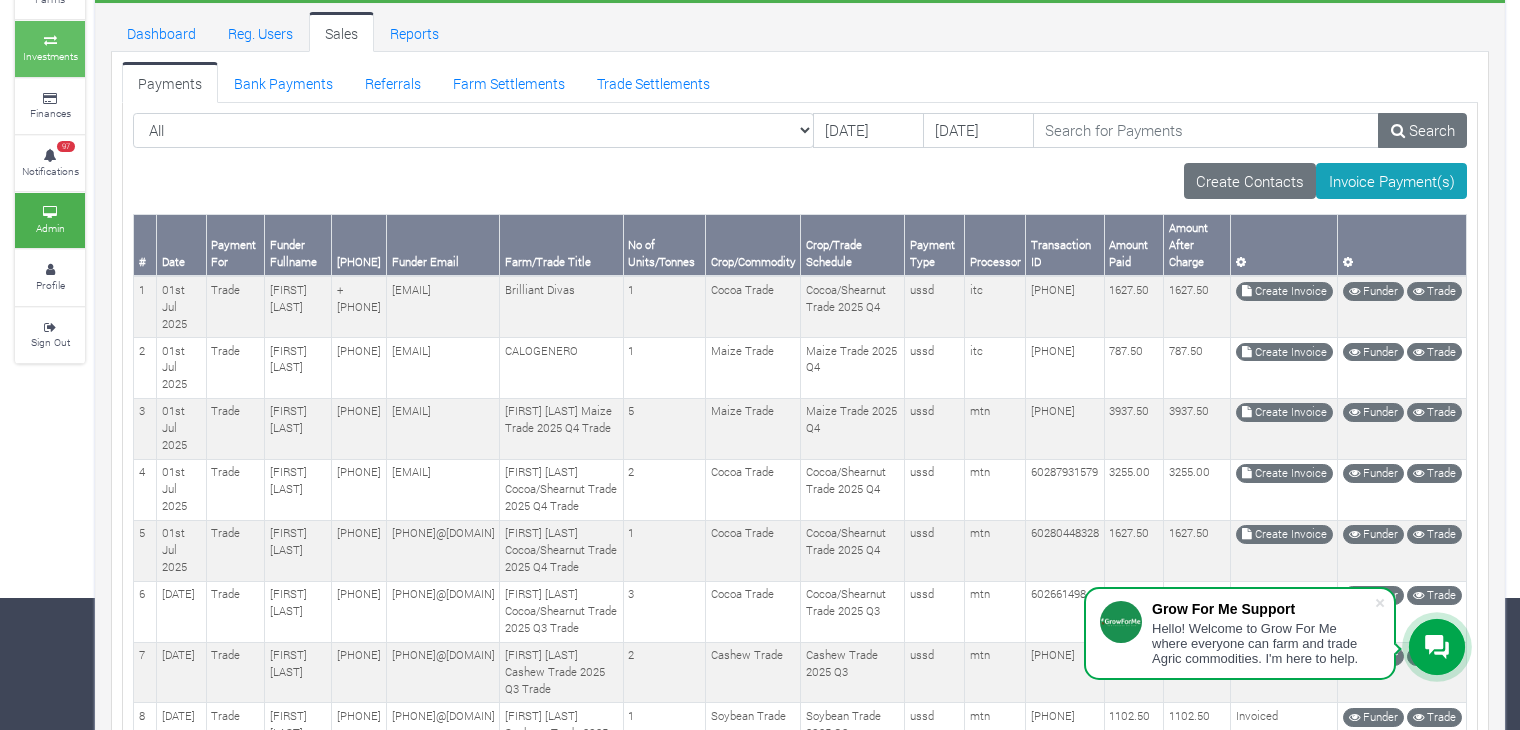 click on "Investments" at bounding box center [50, 56] 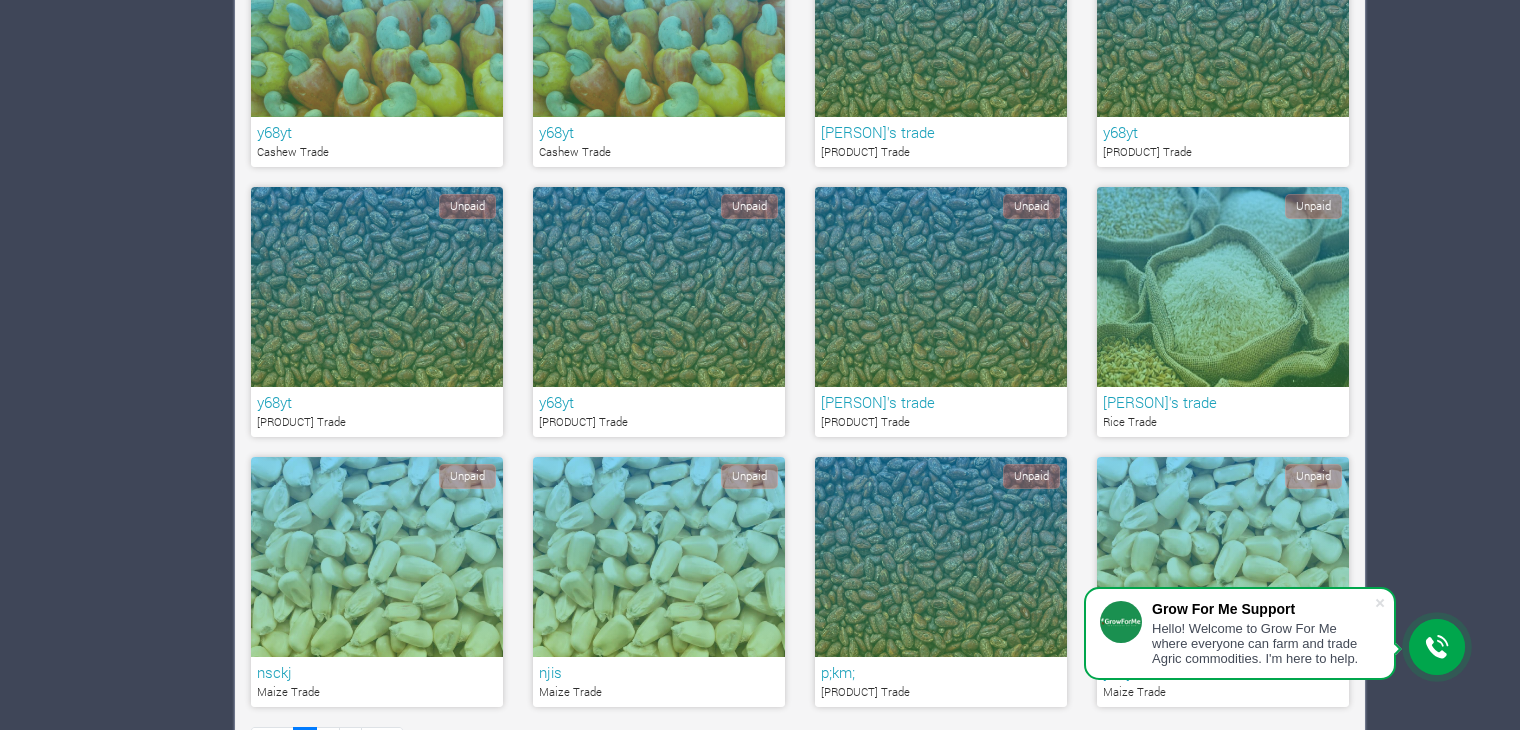 scroll, scrollTop: 0, scrollLeft: 0, axis: both 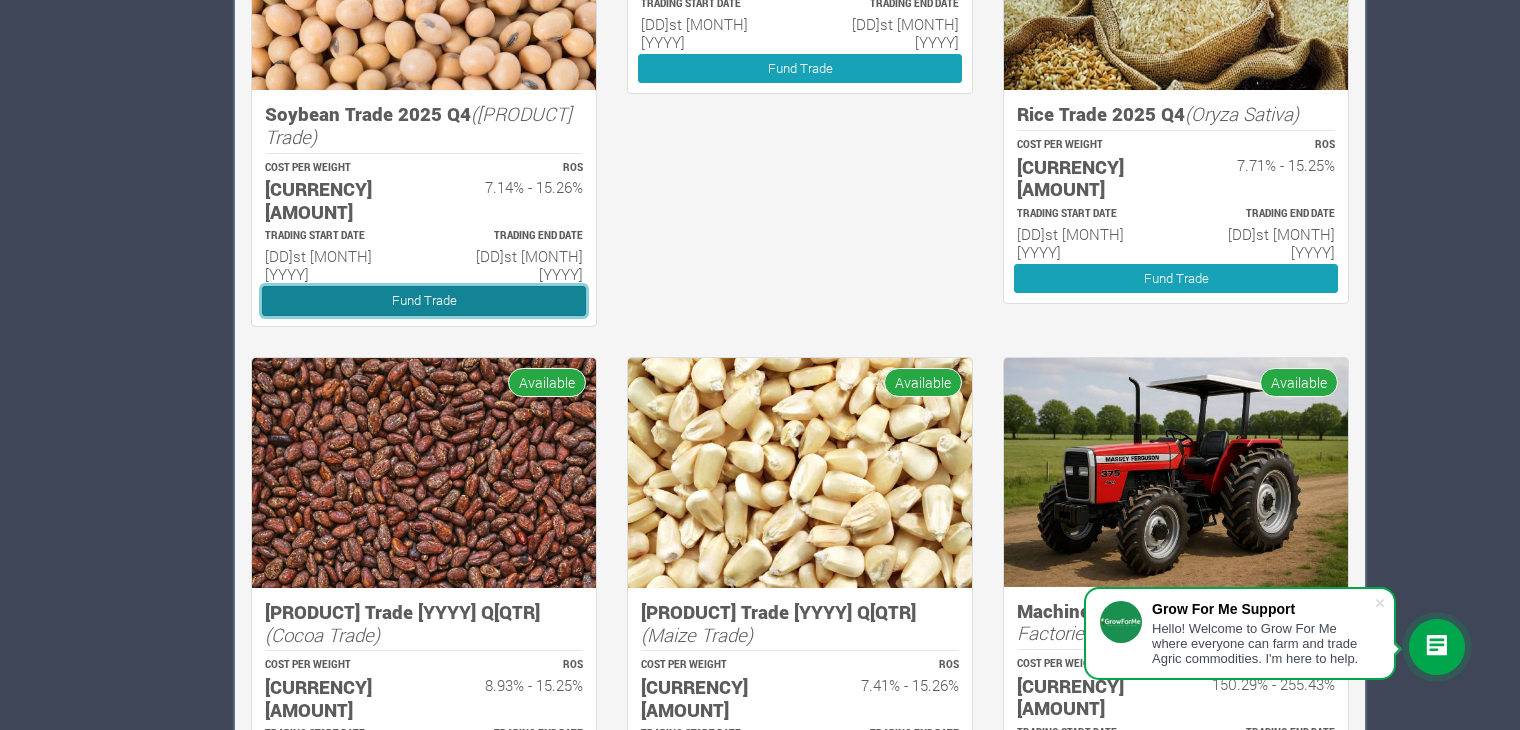 click on "Fund Trade" at bounding box center (424, 300) 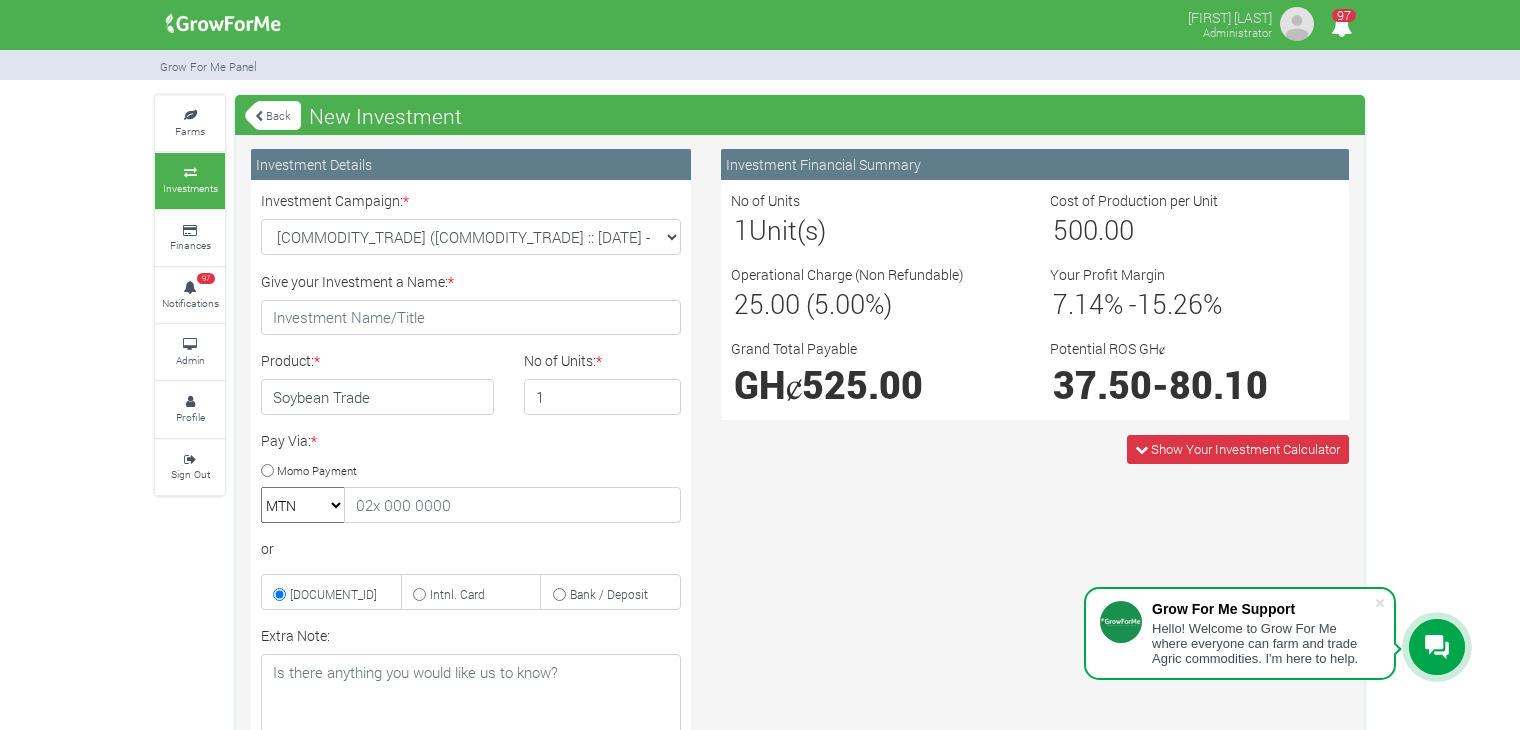 scroll, scrollTop: 0, scrollLeft: 0, axis: both 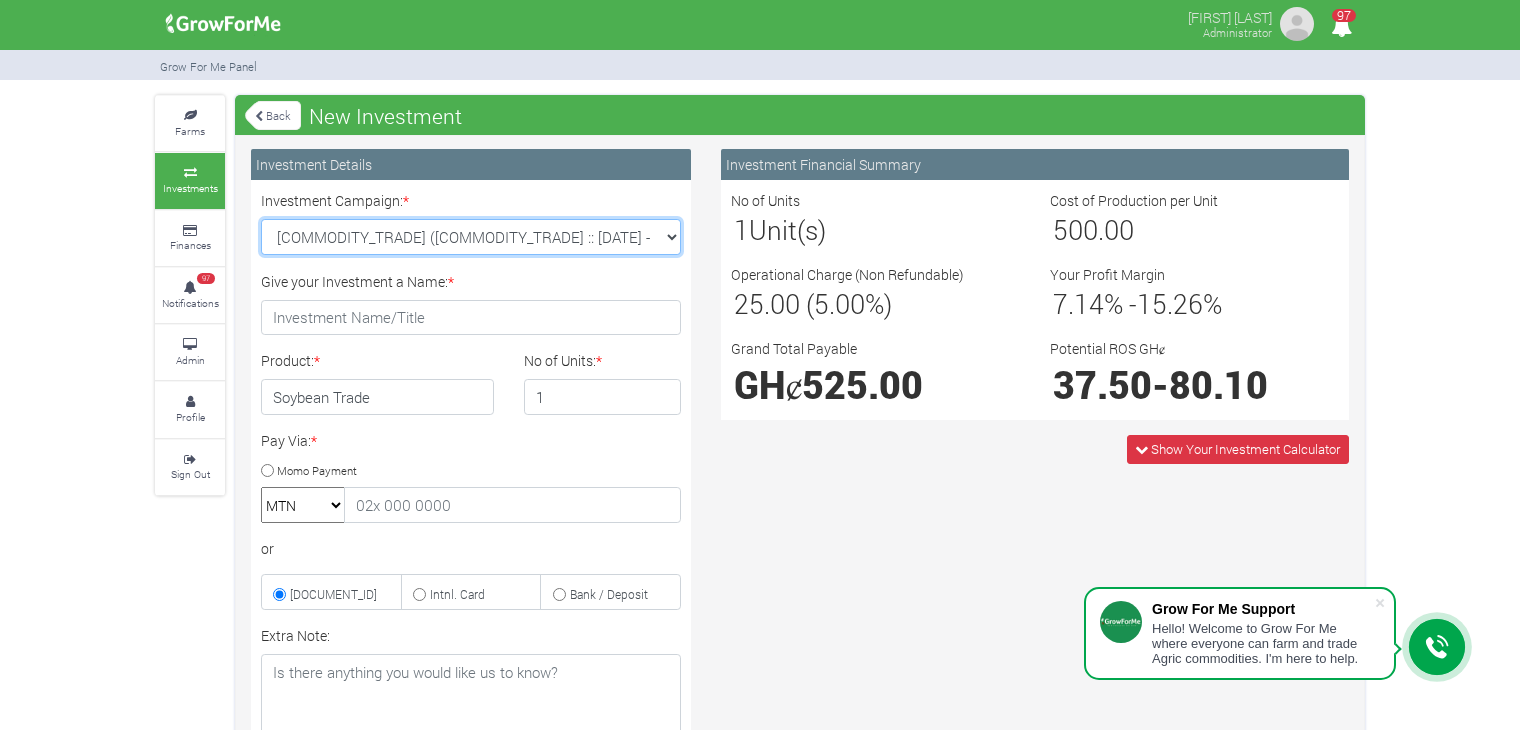 click on "Soybean Trade 2025 Q4 (Soybean Trade :: 01st Oct 2025 - 31st Mar 2026)
Maize Trade 2025 Q4 (Maize Trade :: 01st Oct 2025 - 31st Mar 2026)
Machinery Fund (10 Yrs) (Machinery :: 01st Jun 2025 - 01st Jun 2035)
Cashew Trade 2025 Q4 ( :: 01st Oct 2025 - 31st Mar 2026)" at bounding box center [471, 237] 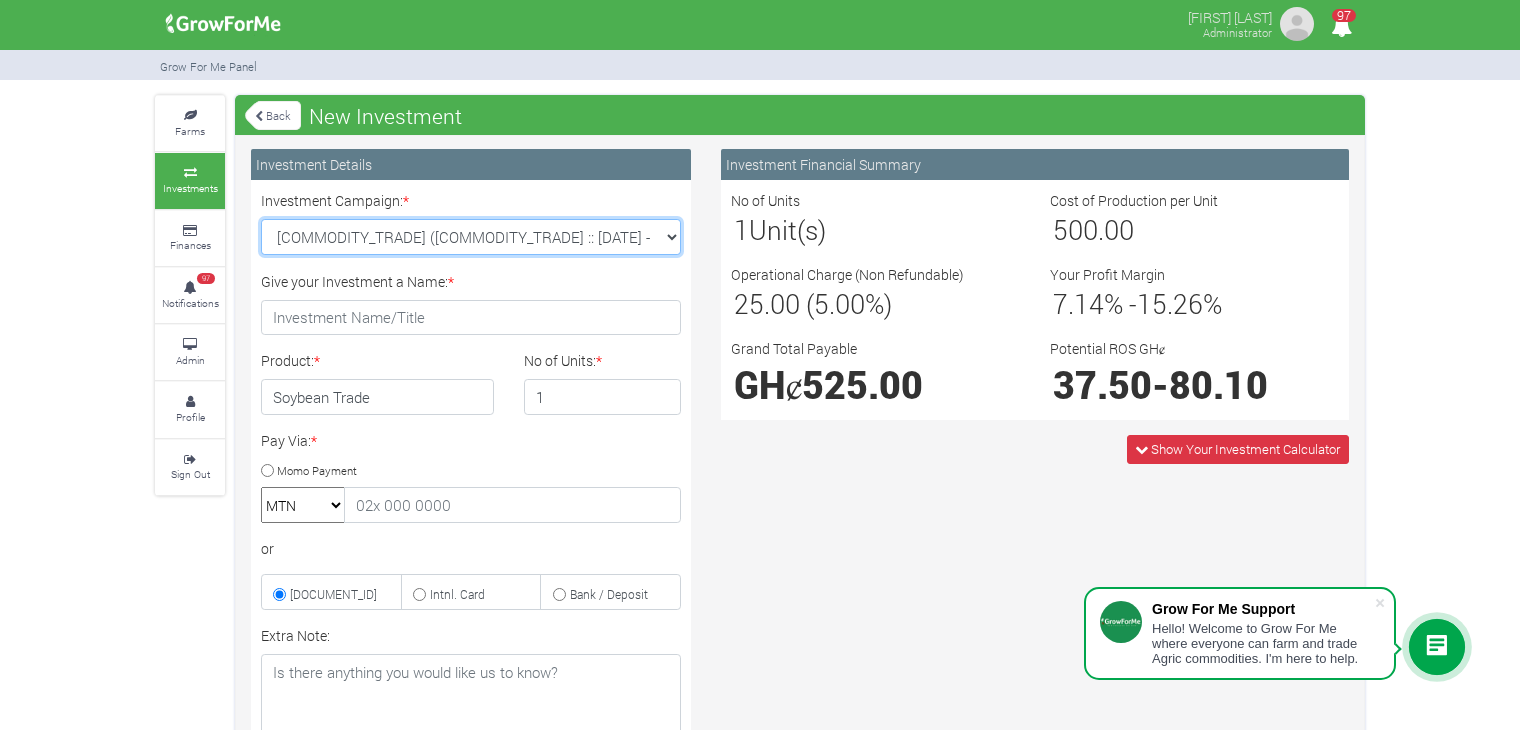 click on "Soybean Trade 2025 Q4 (Soybean Trade :: 01st Oct 2025 - 31st Mar 2026)
Maize Trade 2025 Q4 (Maize Trade :: 01st Oct 2025 - 31st Mar 2026)
Machinery Fund (10 Yrs) (Machinery :: 01st Jun 2025 - 01st Jun 2035)
Cashew Trade 2025 Q4 ( :: 01st Oct 2025 - 31st Mar 2026)" at bounding box center [471, 237] 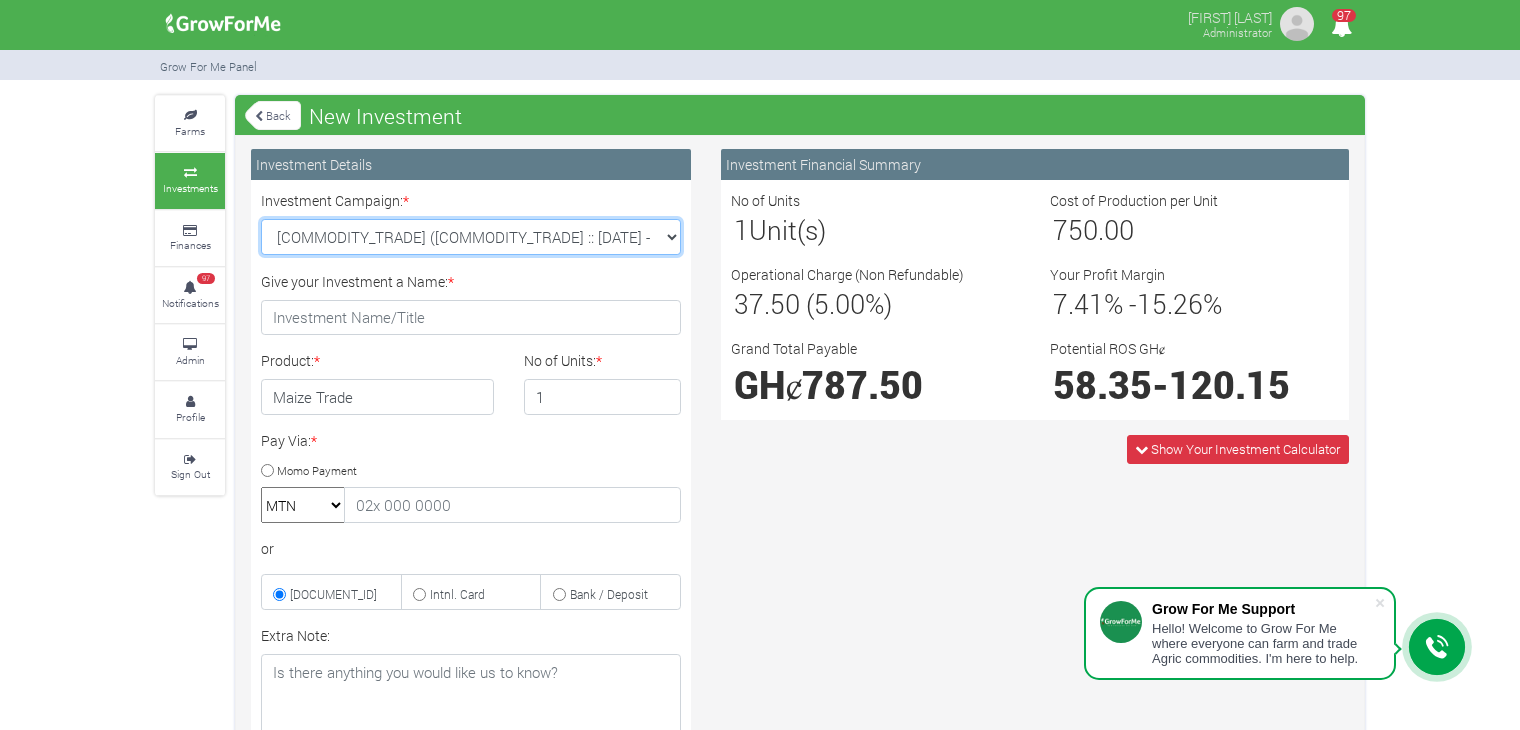 click on "Soybean Trade 2025 Q4 (Soybean Trade :: 01st Oct 2025 - 31st Mar 2026)
Maize Trade 2025 Q4 (Maize Trade :: 01st Oct 2025 - 31st Mar 2026)
Machinery Fund (10 Yrs) (Machinery :: 01st Jun 2025 - 01st Jun 2035)
Cashew Trade 2025 Q4 ( :: 01st Oct 2025 - 31st Mar 2026)" at bounding box center [471, 237] 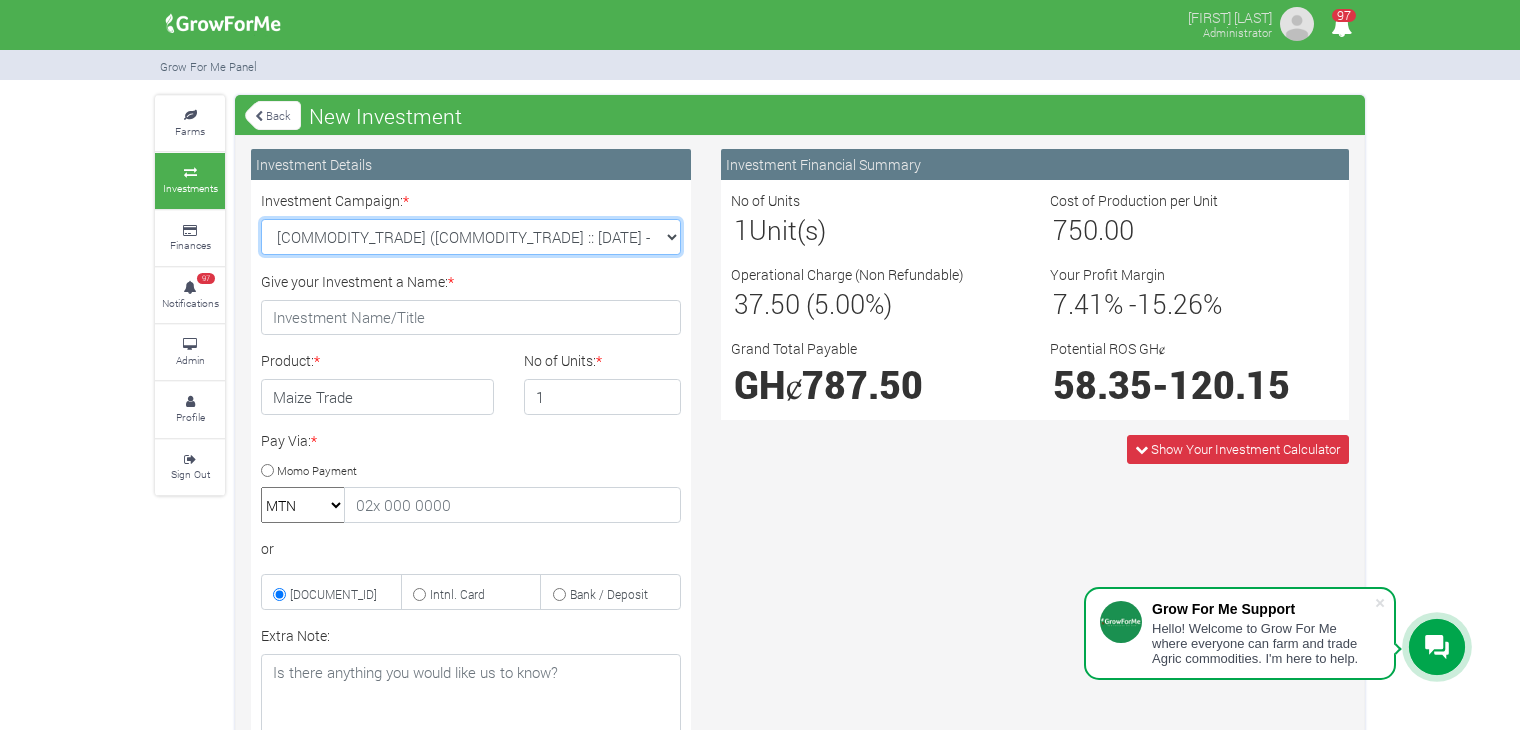 click on "Soybean Trade 2025 Q4 (Soybean Trade :: 01st Oct 2025 - 31st Mar 2026)
Maize Trade 2025 Q4 (Maize Trade :: 01st Oct 2025 - 31st Mar 2026)
Machinery Fund (10 Yrs) (Machinery :: 01st Jun 2025 - 01st Jun 2035)
Cashew Trade 2025 Q4 ( :: 01st Oct 2025 - 31st Mar 2026)" at bounding box center [471, 237] 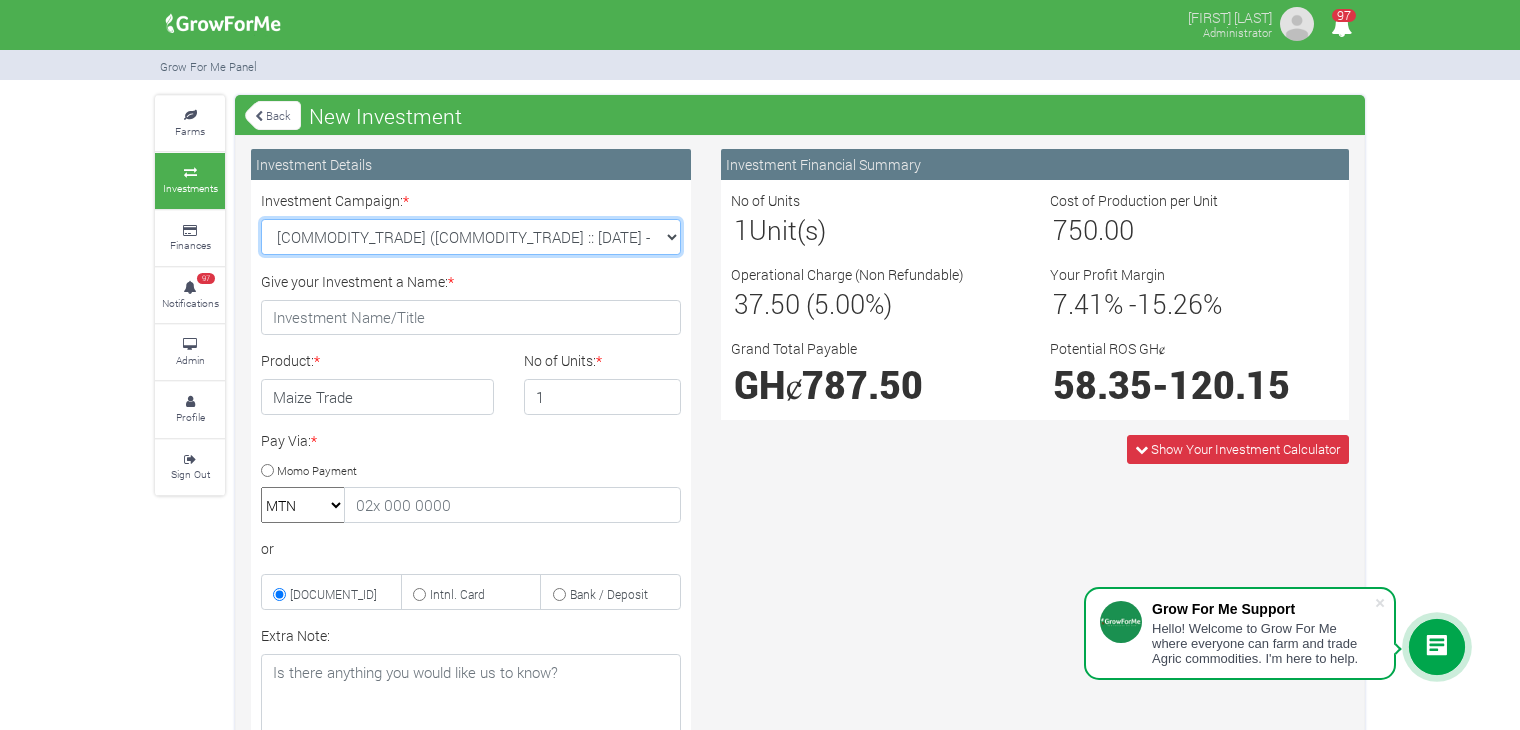 click on "Soybean Trade 2025 Q4 (Soybean Trade :: 01st Oct 2025 - 31st Mar 2026)
Maize Trade 2025 Q4 (Maize Trade :: 01st Oct 2025 - 31st Mar 2026)
Machinery Fund (10 Yrs) (Machinery :: 01st Jun 2025 - 01st Jun 2035)
Cashew Trade 2025 Q4 ( :: 01st Oct 2025 - 31st Mar 2026)" at bounding box center [471, 237] 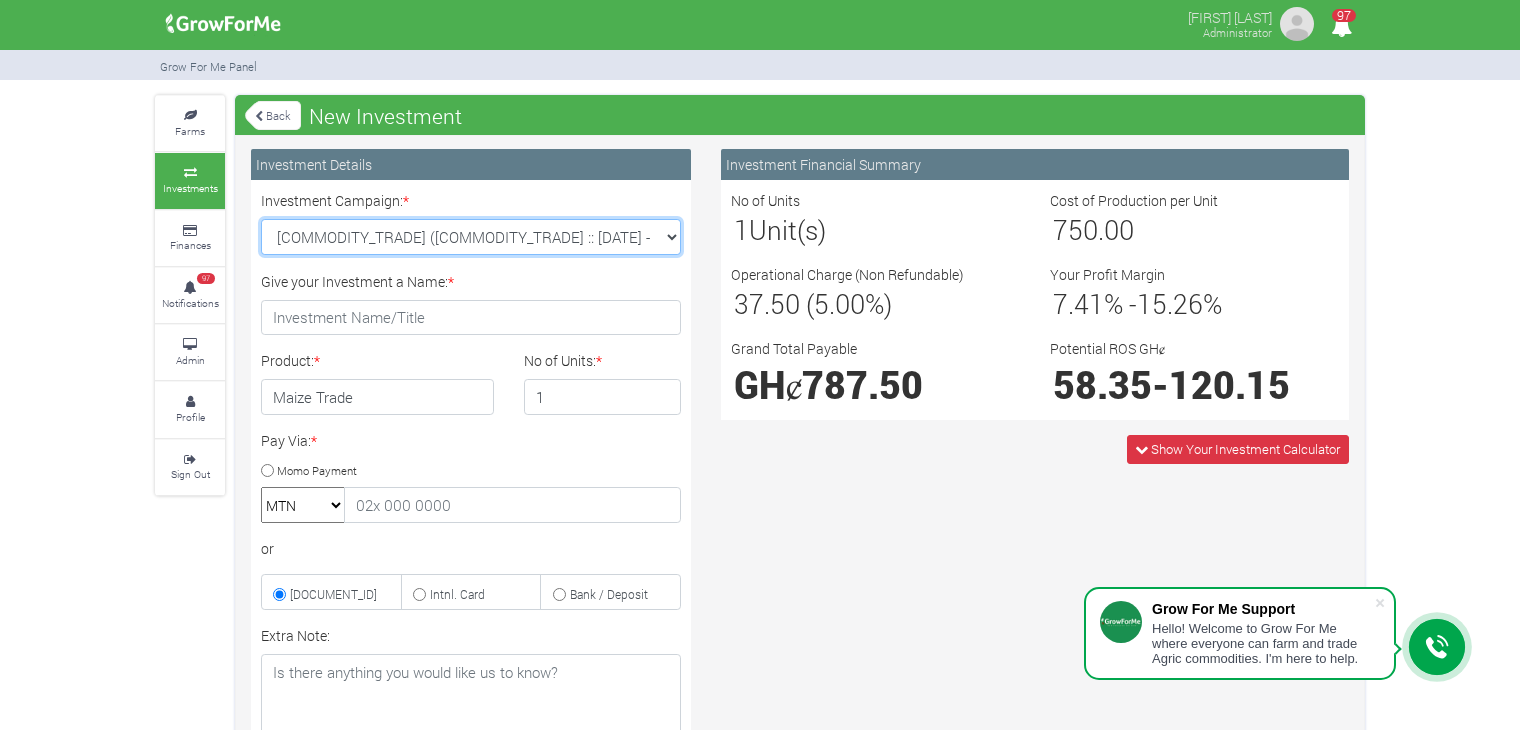 click on "Soybean Trade 2025 Q4 (Soybean Trade :: 01st Oct 2025 - 31st Mar 2026)
Maize Trade 2025 Q4 (Maize Trade :: 01st Oct 2025 - 31st Mar 2026)
Machinery Fund (10 Yrs) (Machinery :: 01st Jun 2025 - 01st Jun 2035)
Cashew Trade 2025 Q4 ( :: 01st Oct 2025 - 31st Mar 2026)" at bounding box center [471, 237] 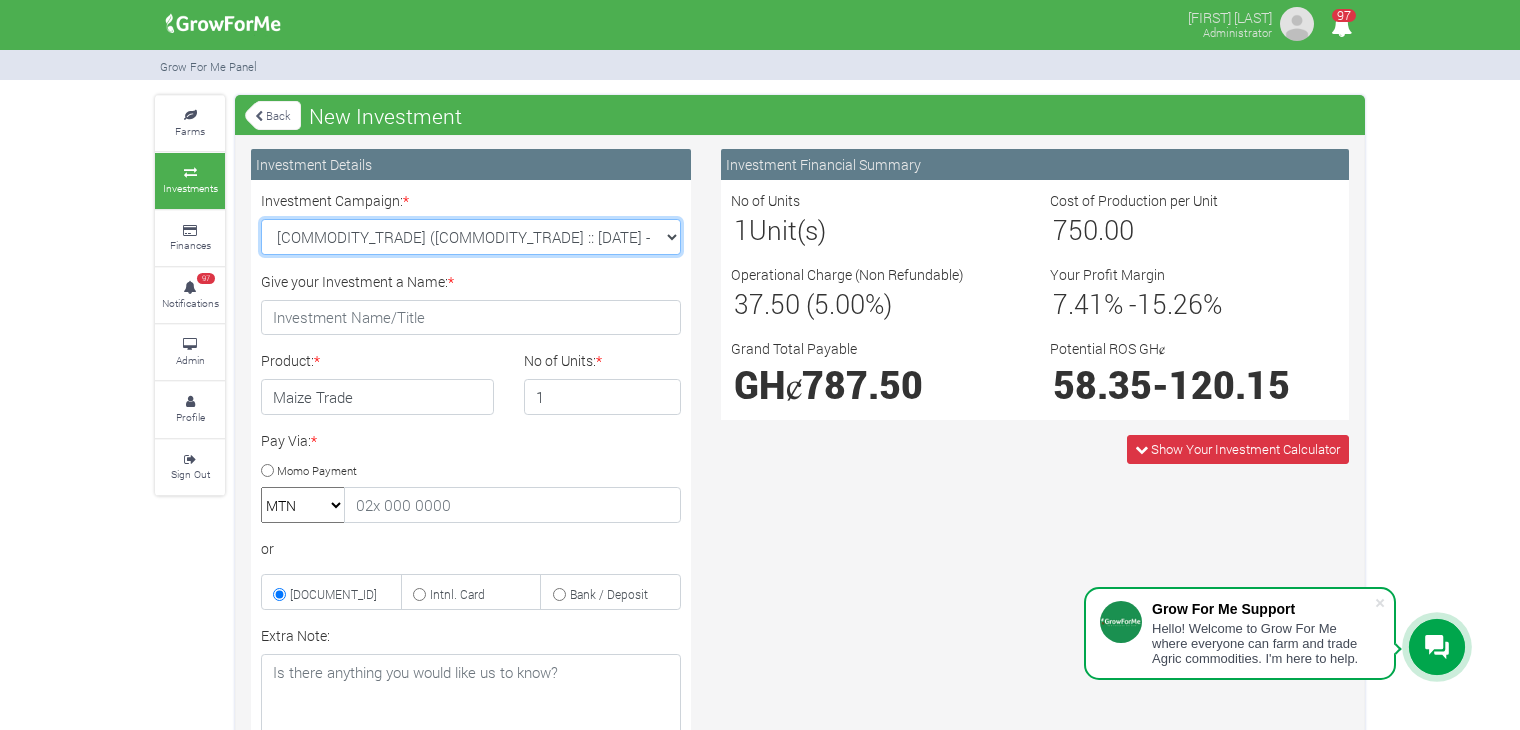 click on "Soybean Trade 2025 Q4 (Soybean Trade :: 01st Oct 2025 - 31st Mar 2026)
Maize Trade 2025 Q4 (Maize Trade :: 01st Oct 2025 - 31st Mar 2026)
Machinery Fund (10 Yrs) (Machinery :: 01st Jun 2025 - 01st Jun 2035)
Cashew Trade 2025 Q4 ( :: 01st Oct 2025 - 31st Mar 2026)" at bounding box center [471, 237] 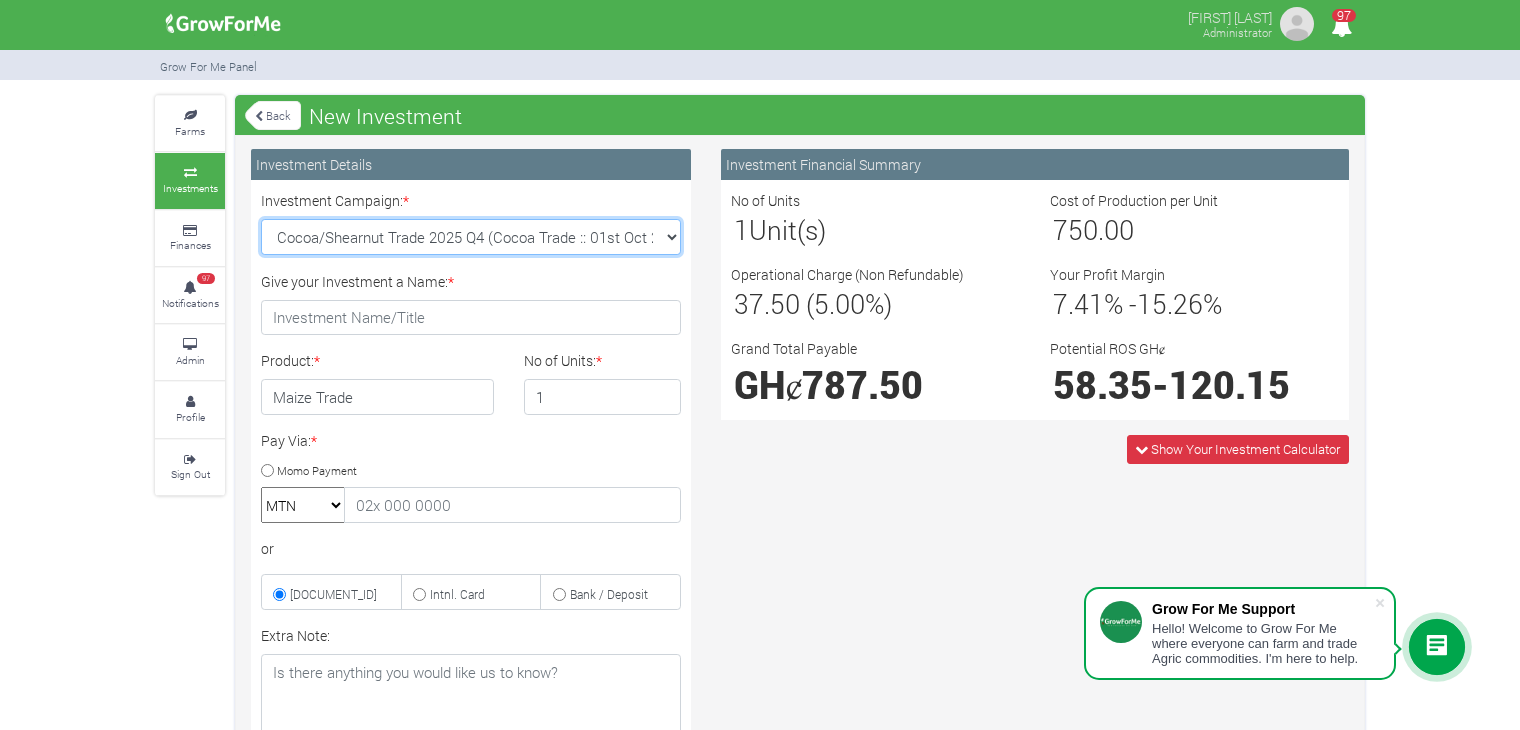 click on "Soybean Trade 2025 Q4 (Soybean Trade :: 01st Oct 2025 - 31st Mar 2026)
Maize Trade 2025 Q4 (Maize Trade :: 01st Oct 2025 - 31st Mar 2026)
Machinery Fund (10 Yrs) (Machinery :: 01st Jun 2025 - 01st Jun 2035)
Cashew Trade 2025 Q4 ( :: 01st Oct 2025 - 31st Mar 2026)" at bounding box center (471, 237) 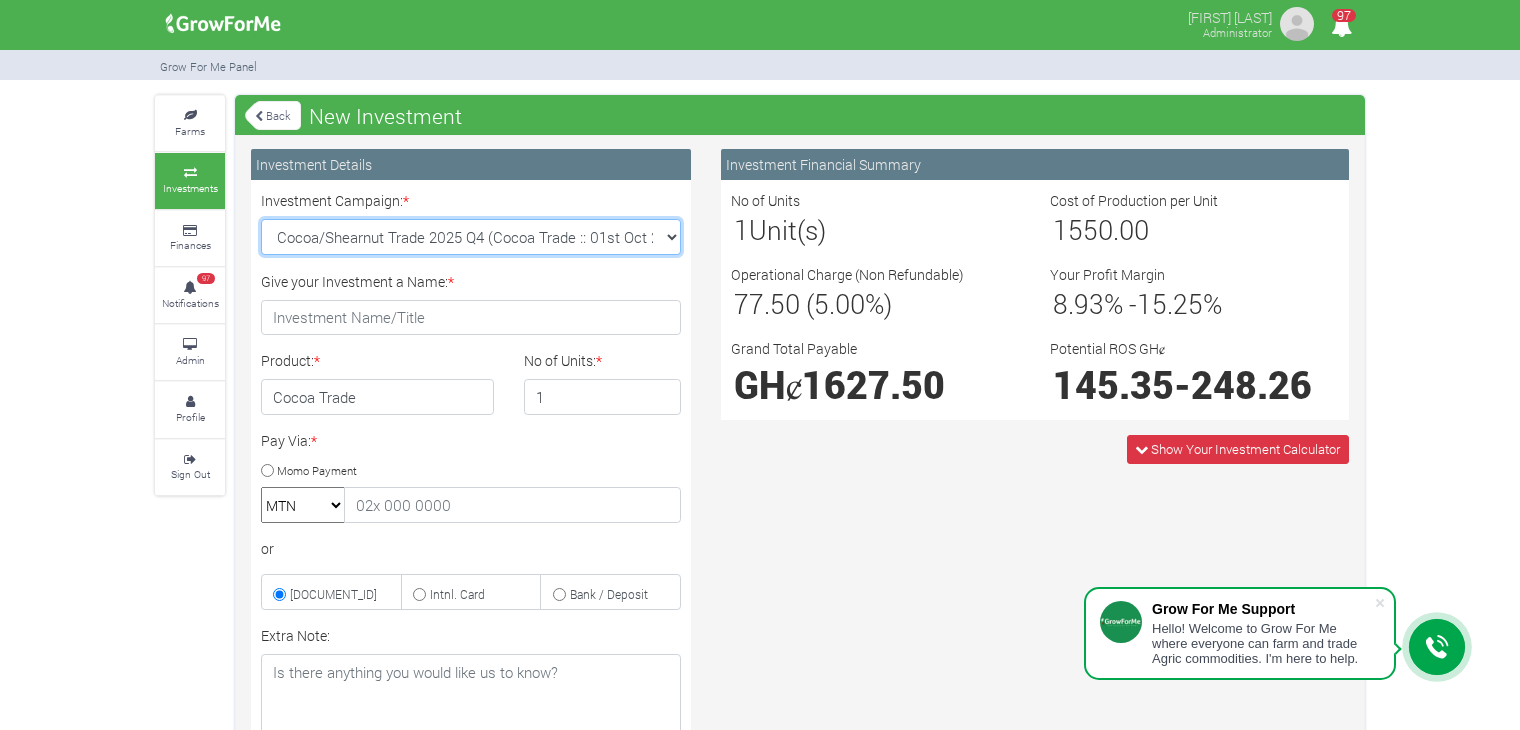 click on "Soybean Trade 2025 Q4 (Soybean Trade :: 01st Oct 2025 - 31st Mar 2026)
Maize Trade 2025 Q4 (Maize Trade :: 01st Oct 2025 - 31st Mar 2026)
Machinery Fund (10 Yrs) (Machinery :: 01st Jun 2025 - 01st Jun 2035)
Cashew Trade 2025 Q4 ( :: 01st Oct 2025 - 31st Mar 2026)" at bounding box center [471, 237] 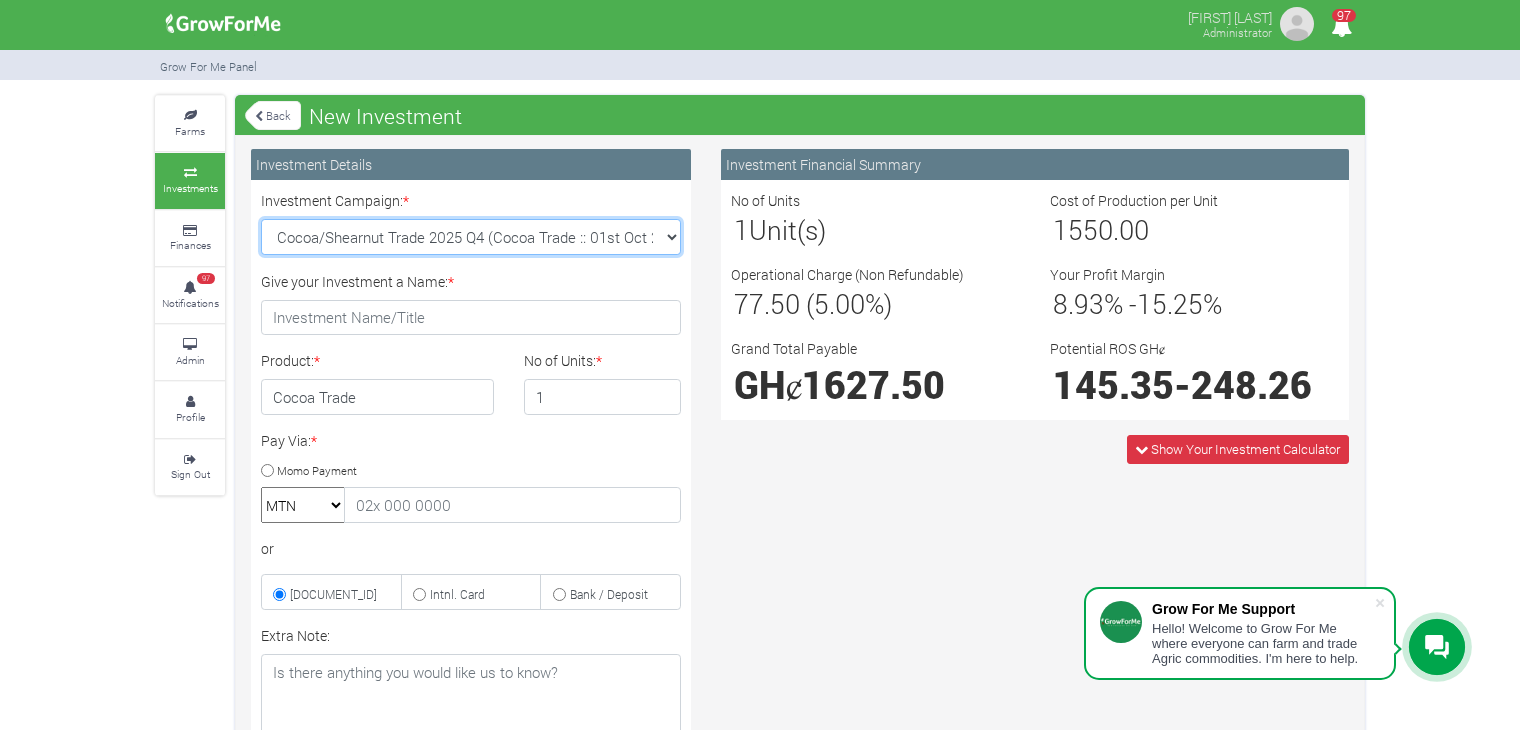 select on "45" 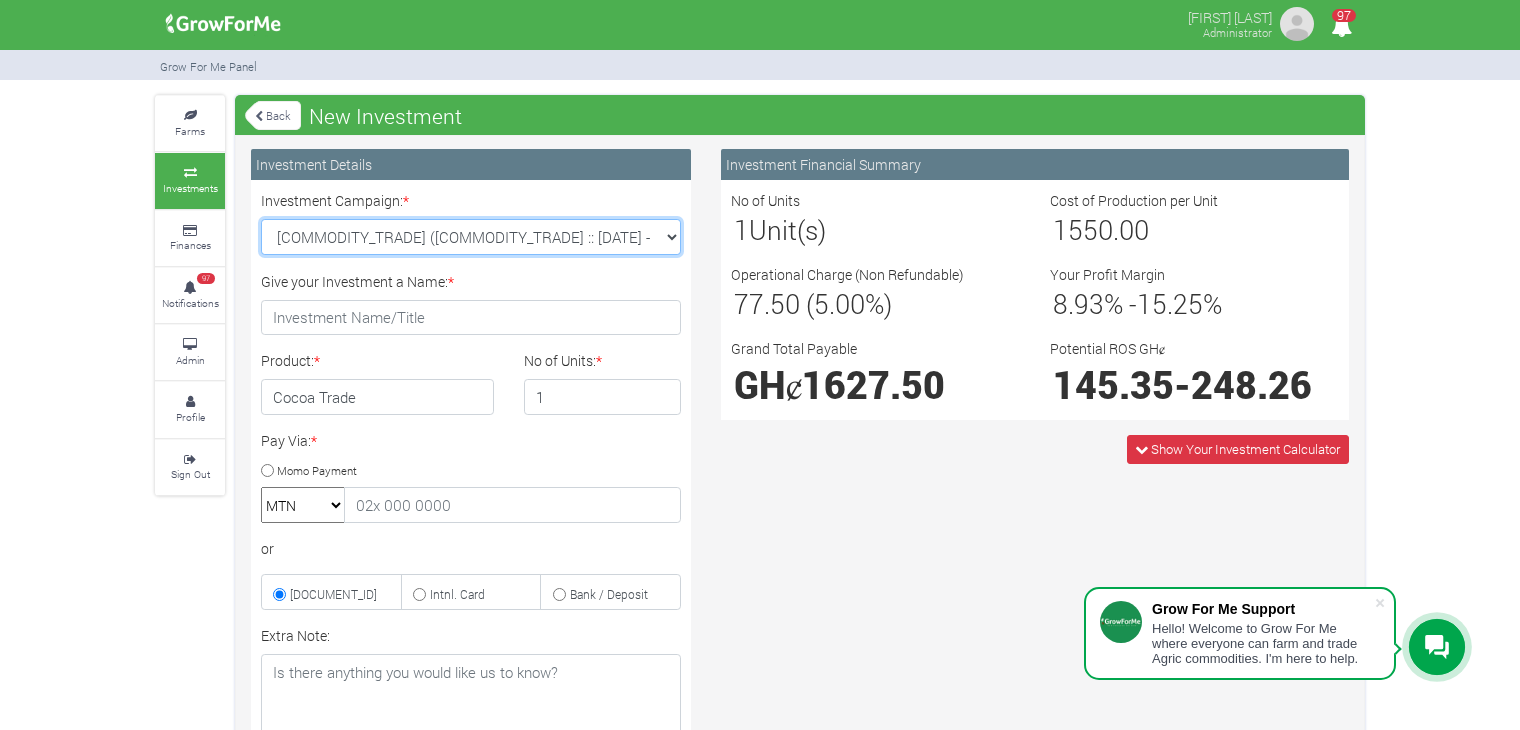 click on "Soybean Trade 2025 Q4 (Soybean Trade :: 01st Oct 2025 - 31st Mar 2026)
Maize Trade 2025 Q4 (Maize Trade :: 01st Oct 2025 - 31st Mar 2026)
Machinery Fund (10 Yrs) (Machinery :: 01st Jun 2025 - 01st Jun 2035)
Cashew Trade 2025 Q4 ( :: 01st Oct 2025 - 31st Mar 2026)" at bounding box center (471, 237) 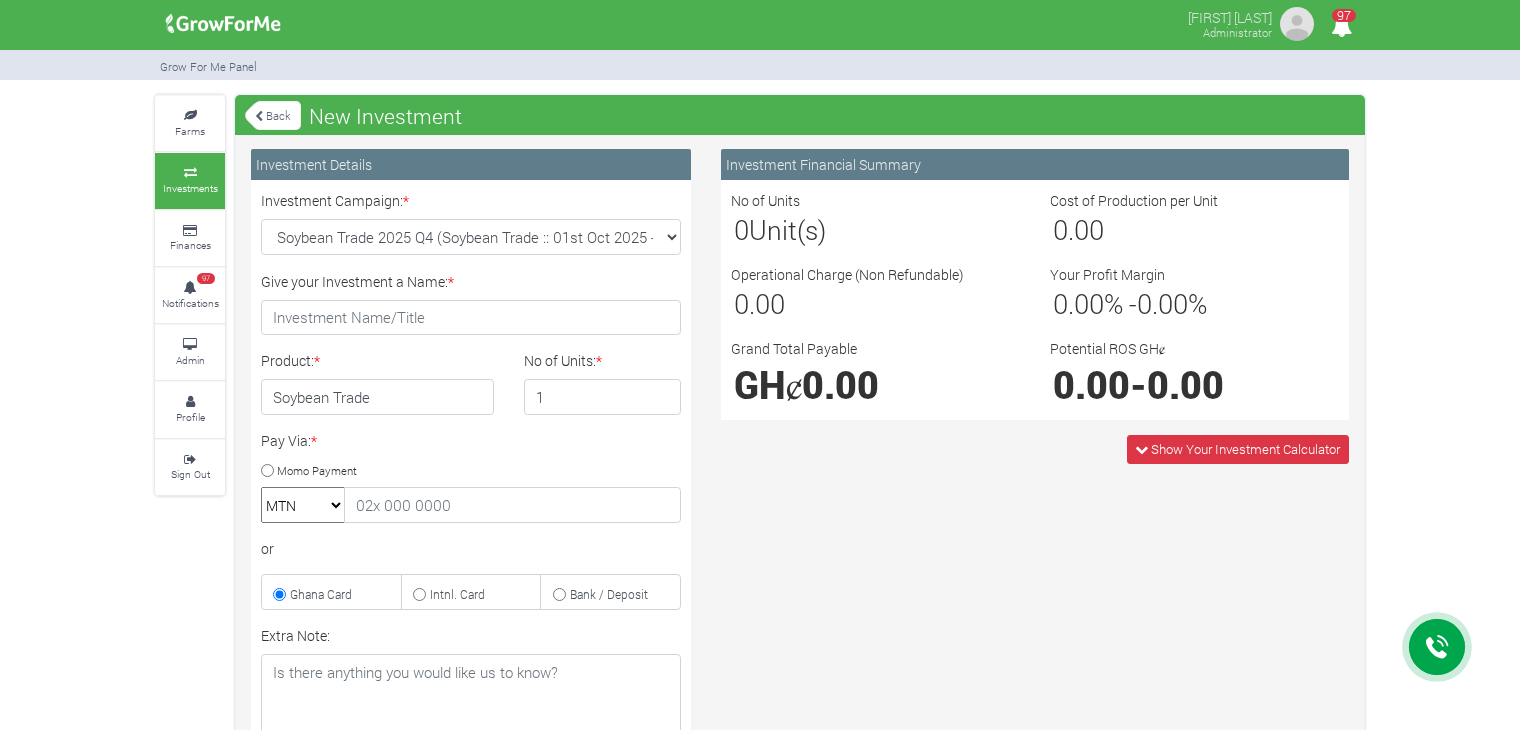 scroll, scrollTop: 0, scrollLeft: 0, axis: both 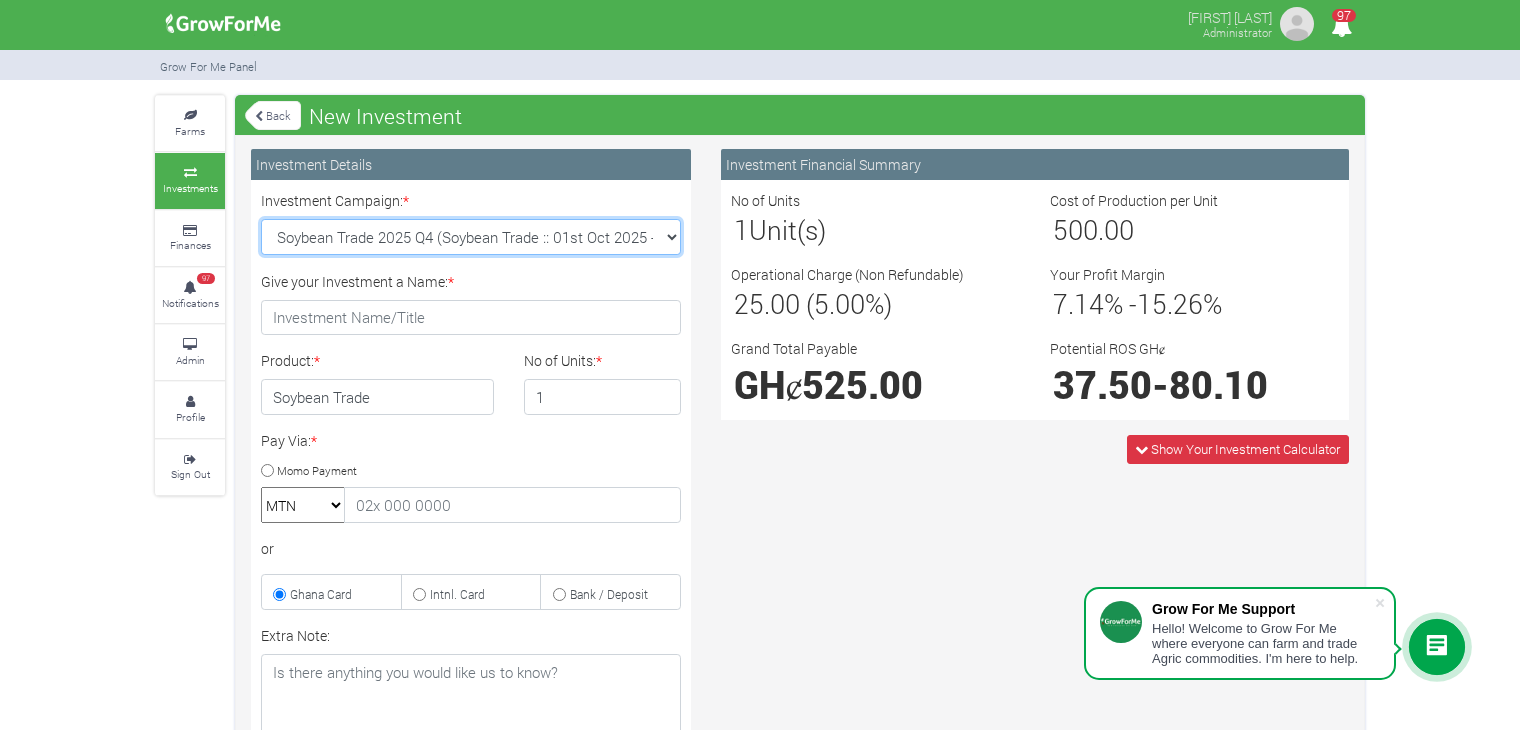 click on "Soybean Trade 2025 Q4 (Soybean Trade :: 01st Oct 2025 - 31st Mar 2026)
Maize Trade 2025 Q4 (Maize Trade :: 01st Oct 2025 - 31st Mar 2026)
Machinery Fund (10 Yrs) (Machinery :: 01st Jun 2025 - 01st Jun 2035)
Cashew Trade 2025 Q4 ( :: 01st Oct 2025 - 31st Mar 2026)" at bounding box center [471, 237] 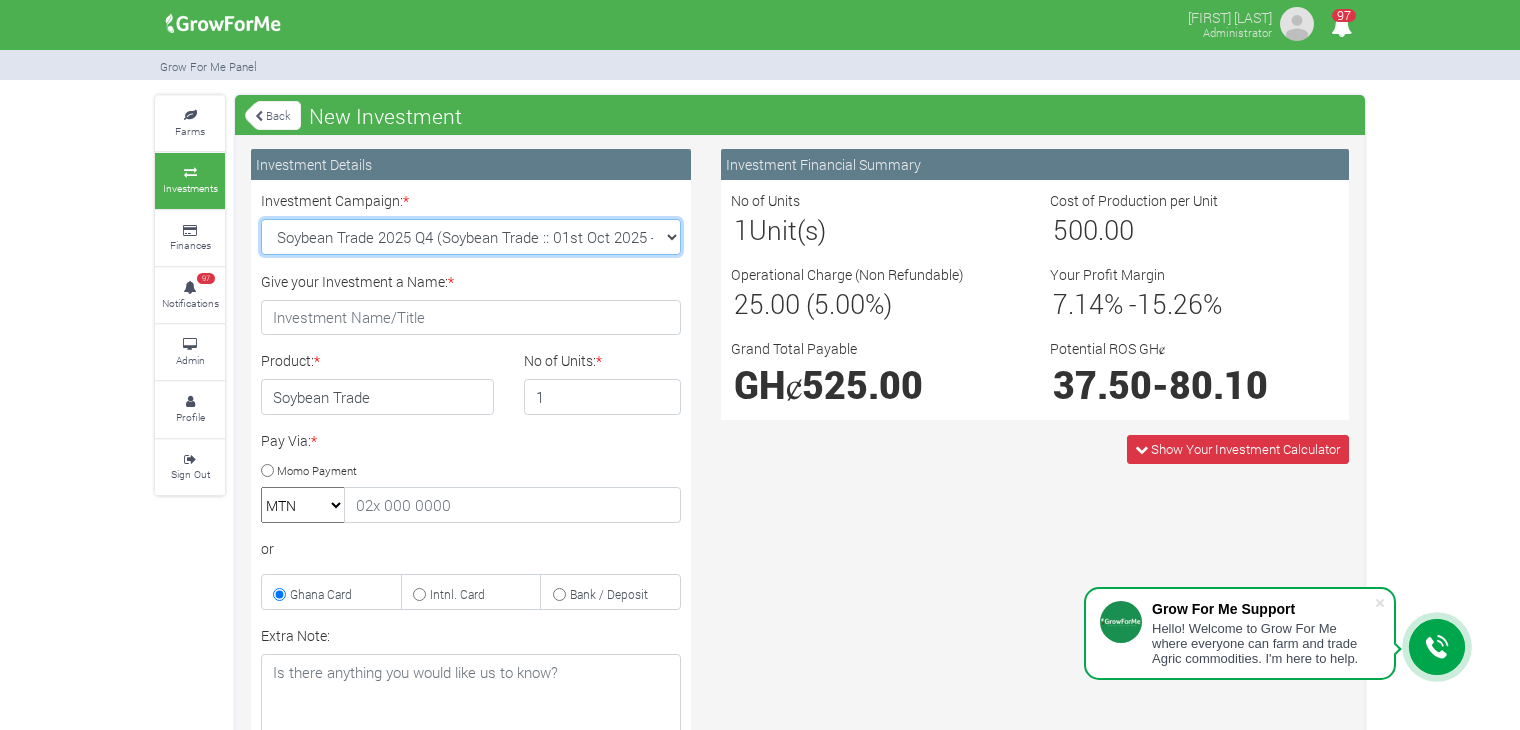 select on "45" 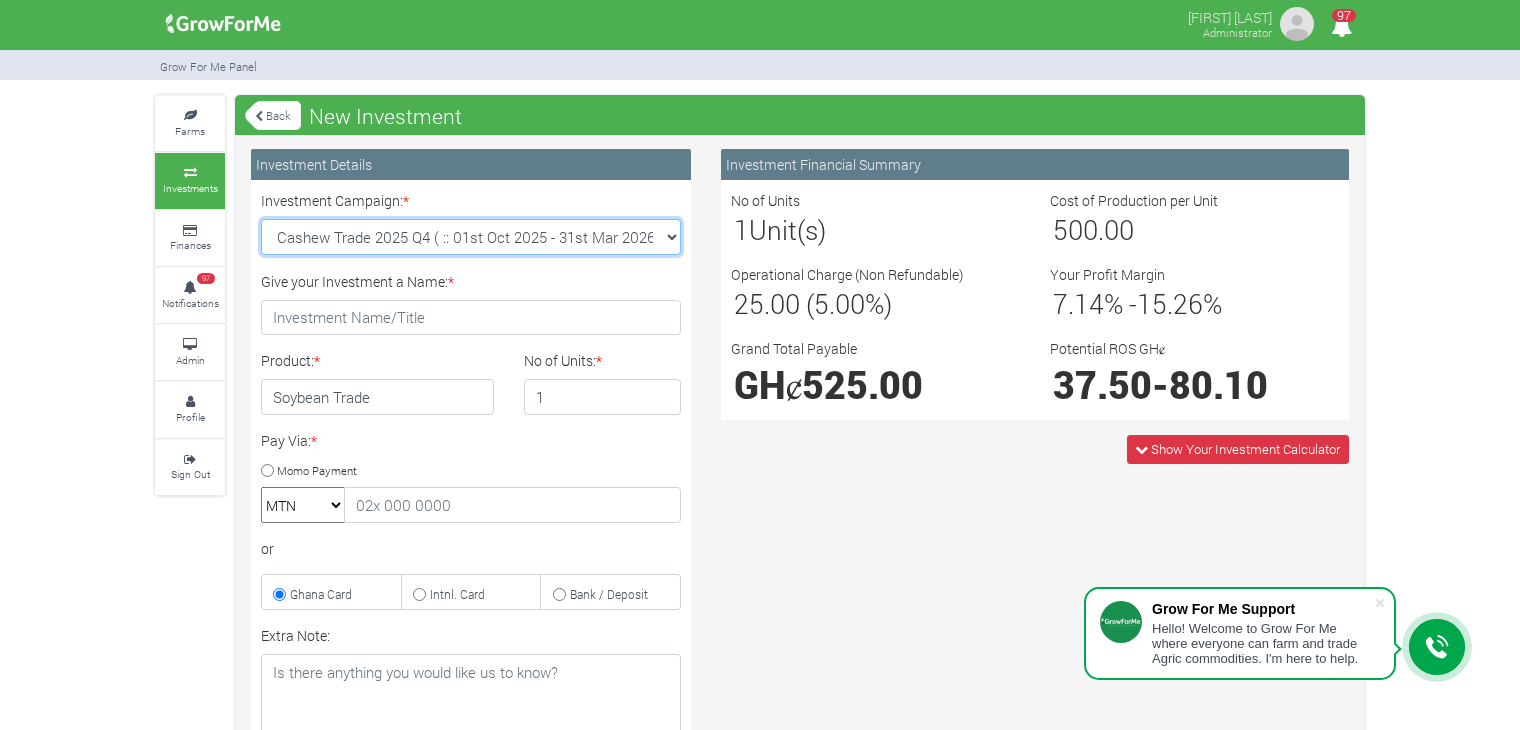 click on "Soybean Trade 2025 Q4 (Soybean Trade :: 01st Oct 2025 - 31st Mar 2026)
Maize Trade 2025 Q4 (Maize Trade :: 01st Oct 2025 - 31st Mar 2026)
Machinery Fund (10 Yrs) (Machinery :: 01st Jun 2025 - 01st Jun 2035)
Cashew Trade 2025 Q4 ( :: 01st Oct 2025 - 31st Mar 2026)" at bounding box center (471, 237) 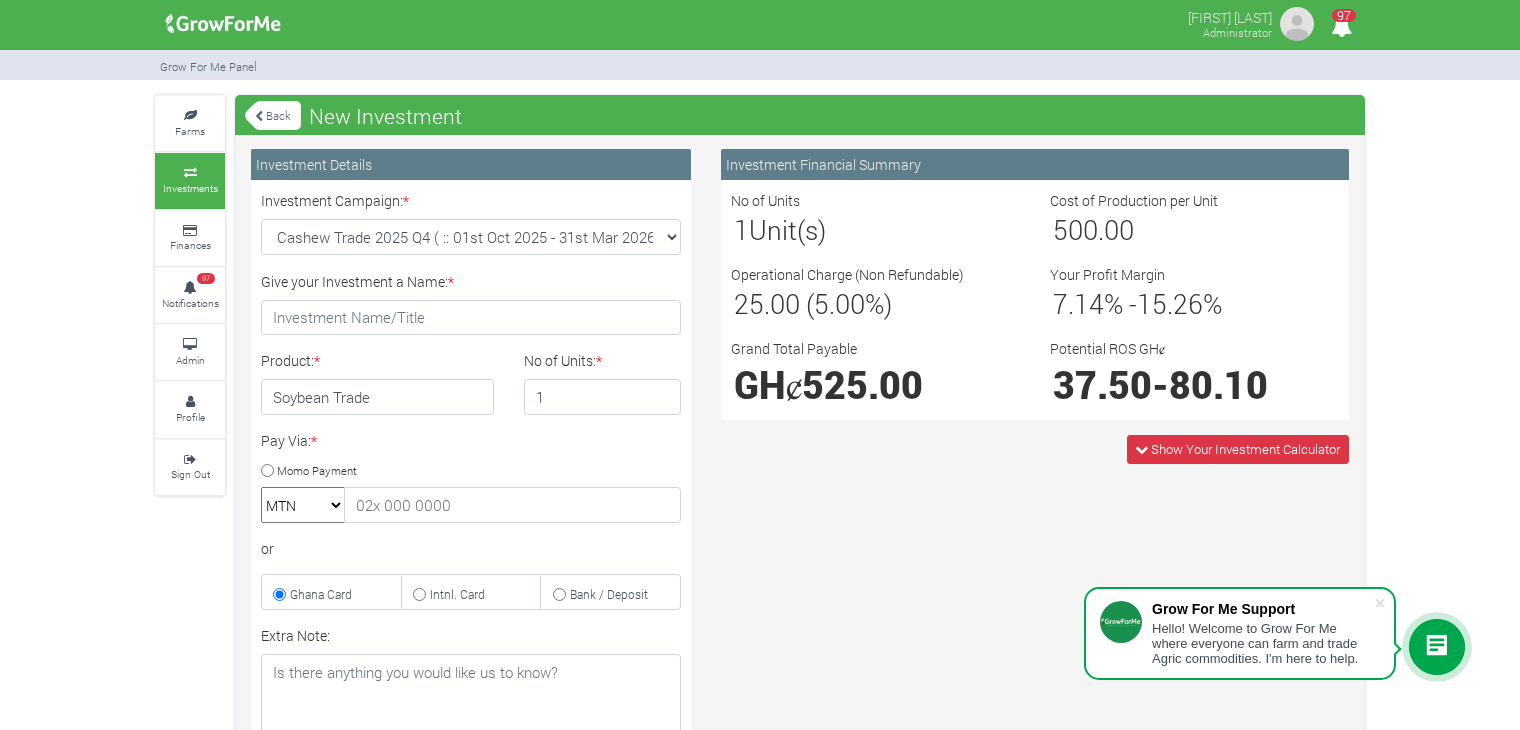 click on "Back" at bounding box center [273, 115] 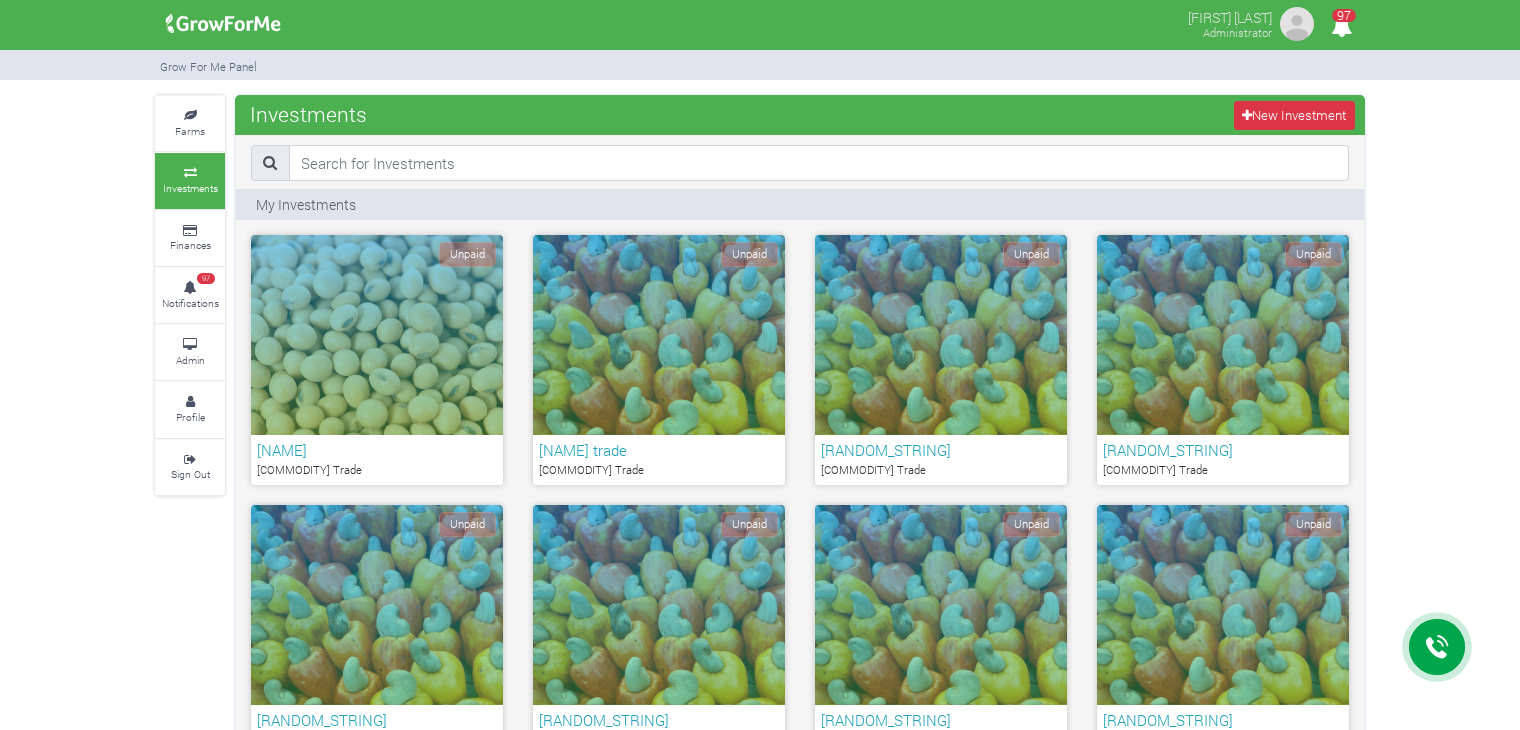 scroll, scrollTop: 1012, scrollLeft: 0, axis: vertical 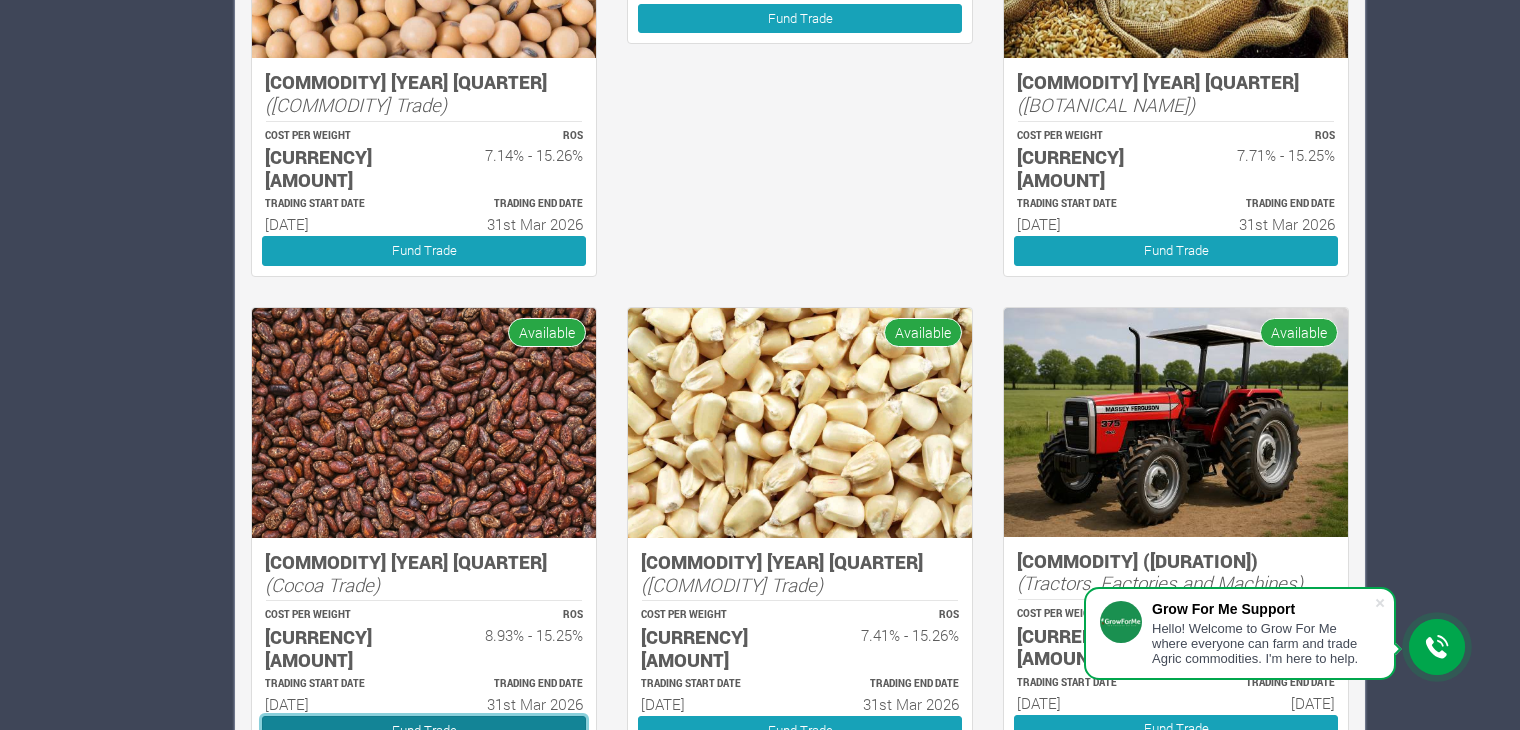 click on "Fund Trade" at bounding box center (424, 730) 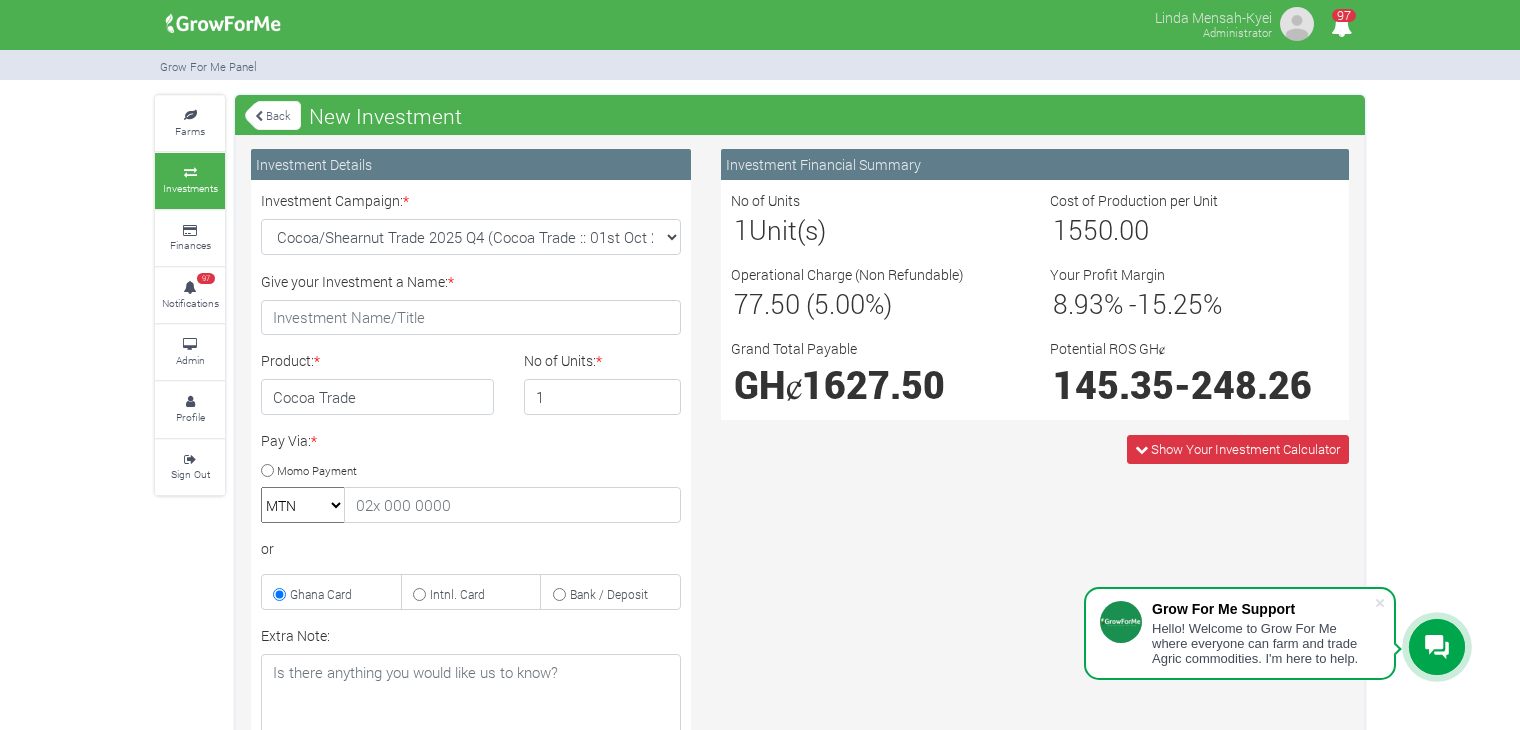 scroll, scrollTop: 0, scrollLeft: 0, axis: both 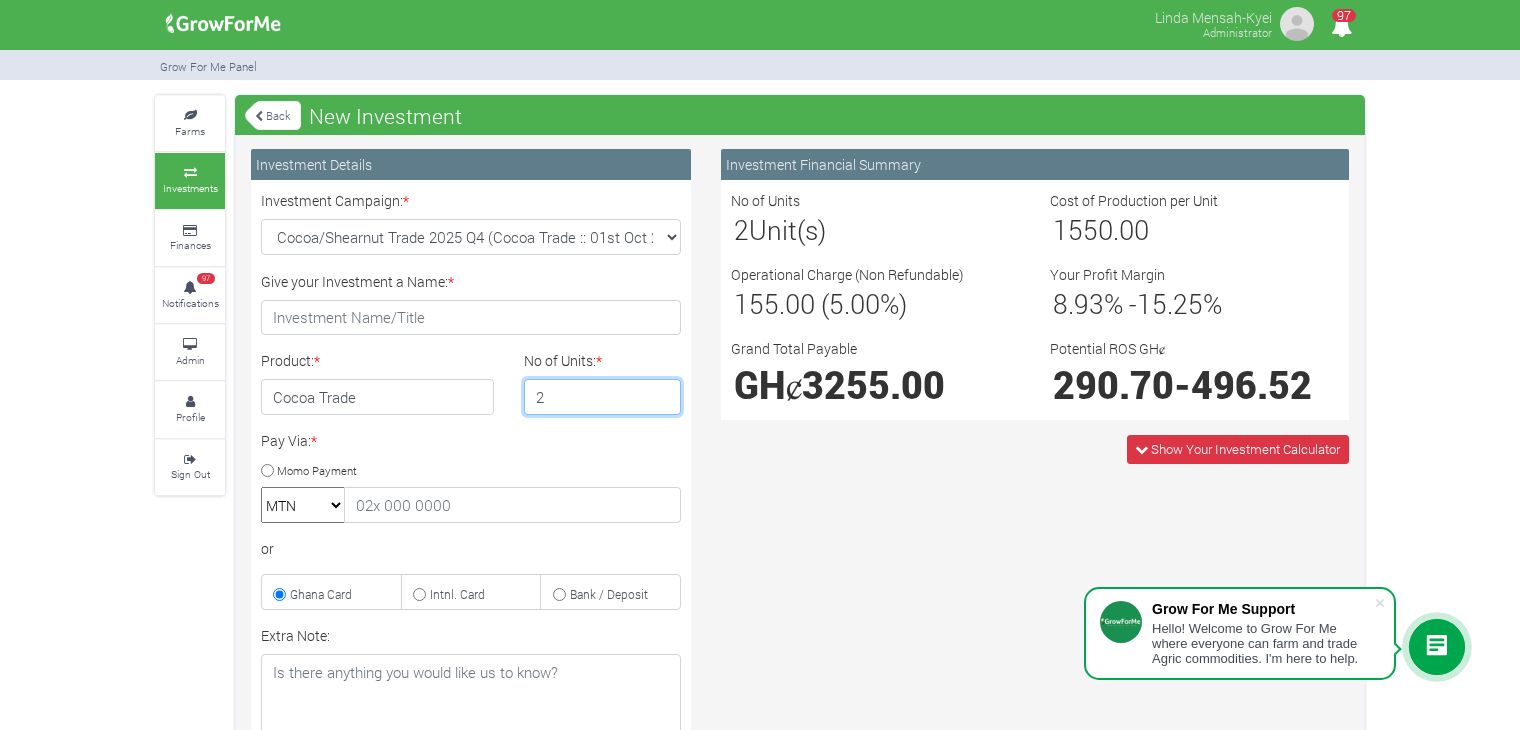 click on "2" at bounding box center (603, 397) 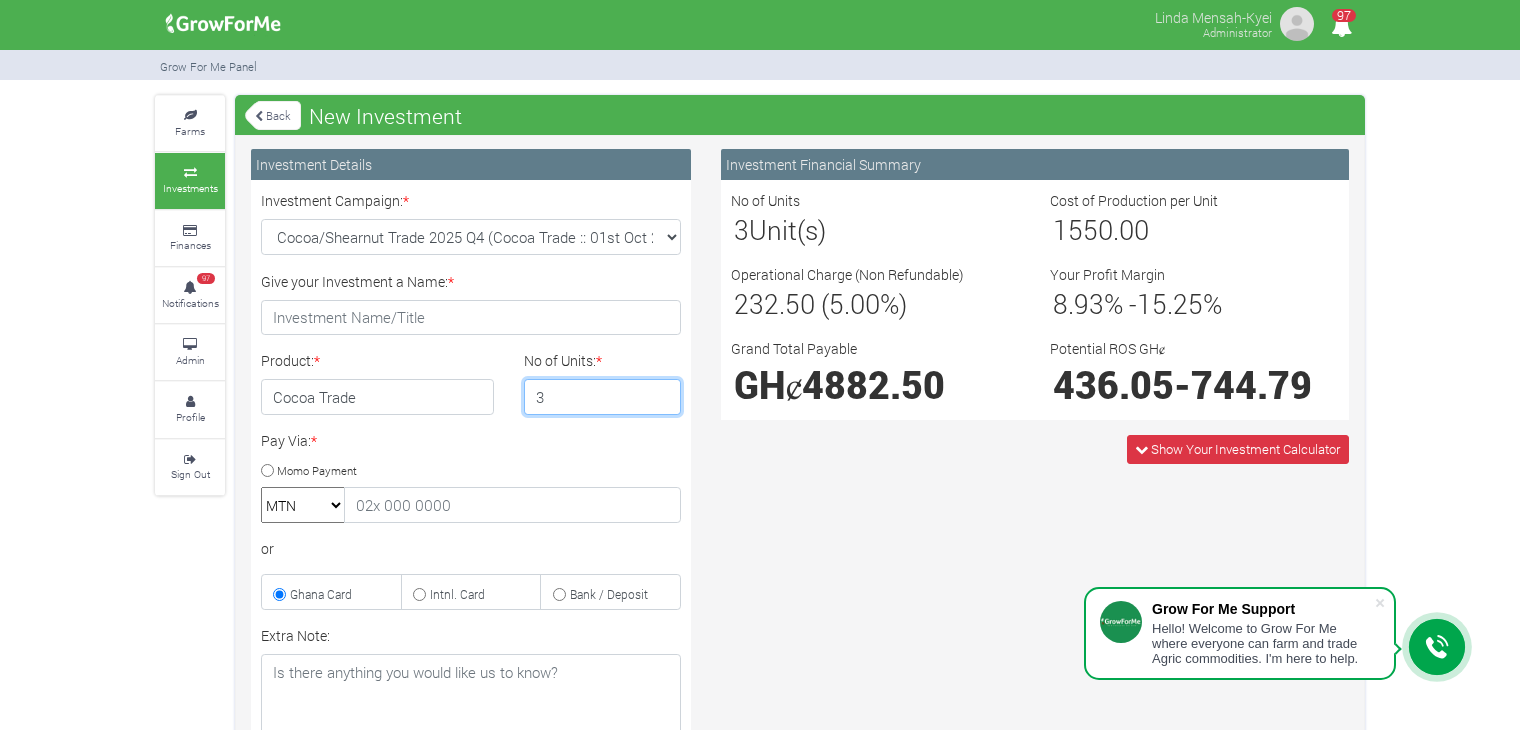 click on "3" at bounding box center (603, 397) 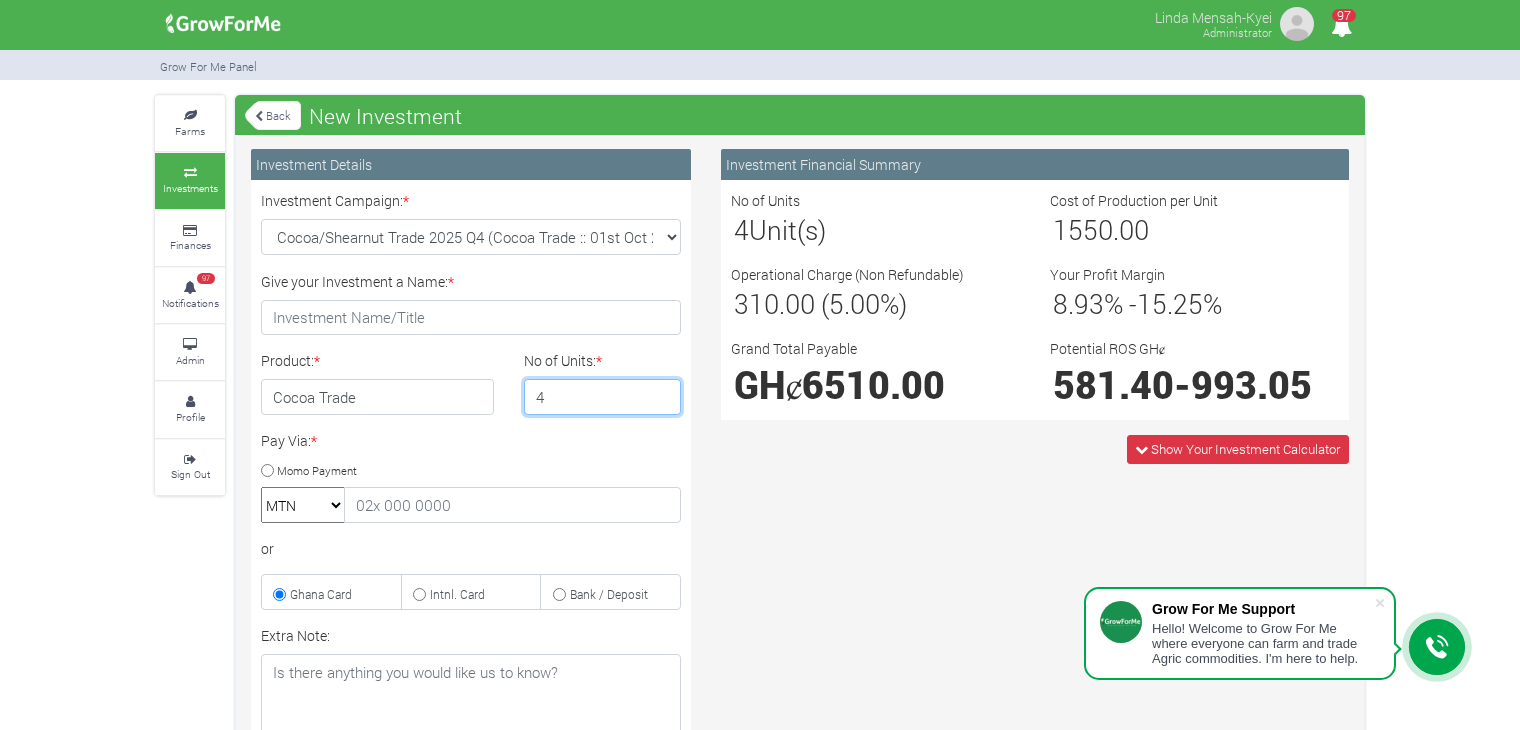 click on "4" at bounding box center (603, 397) 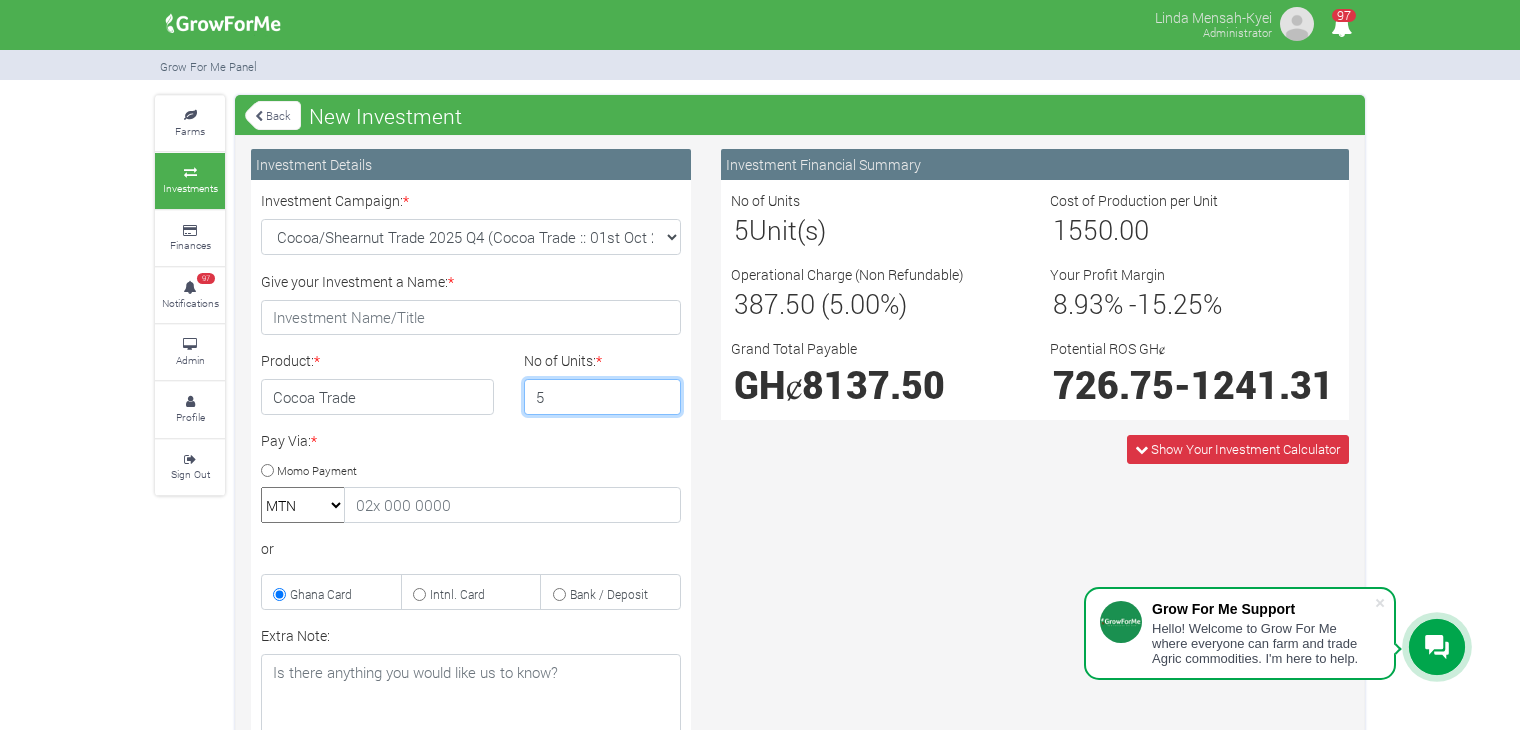 type on "5" 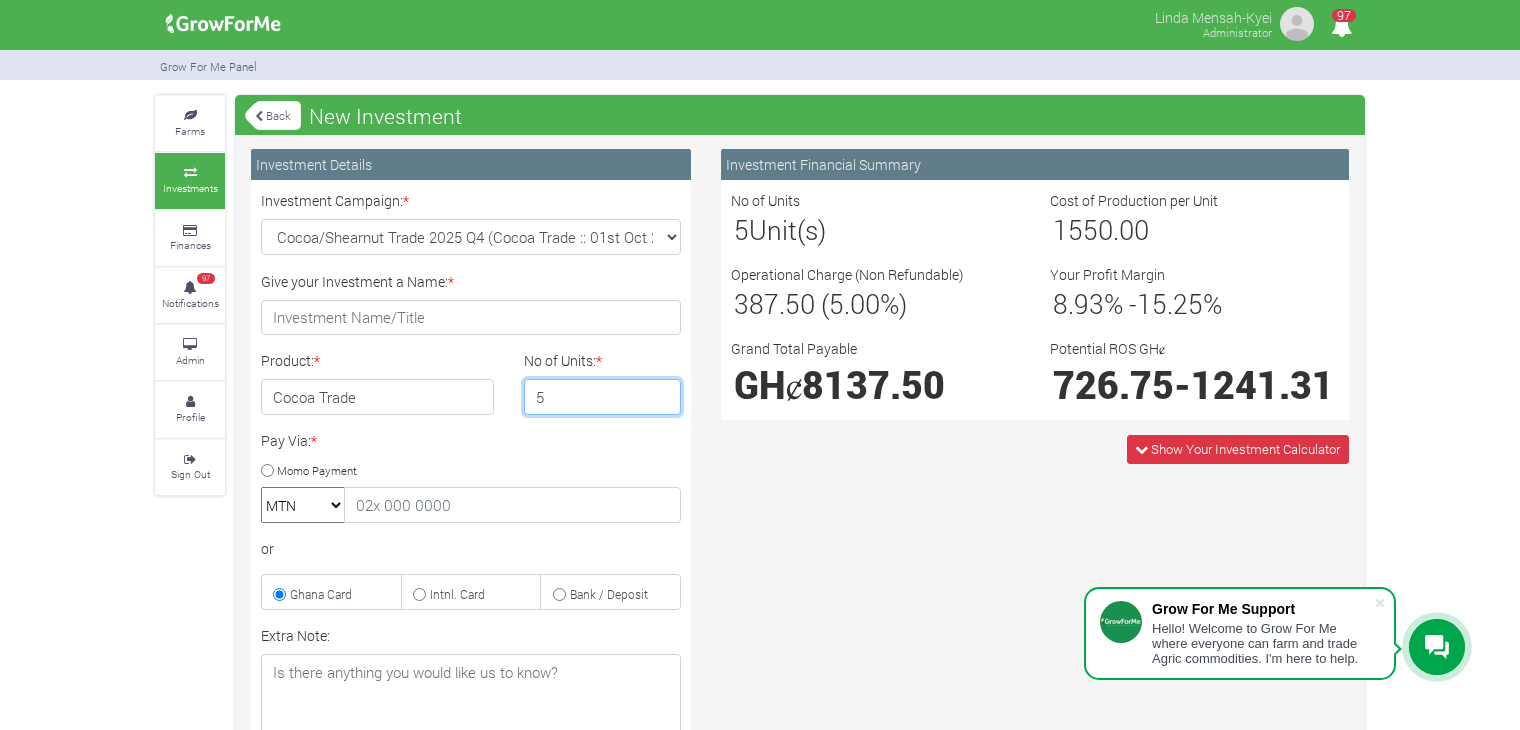 click on "5" at bounding box center (603, 397) 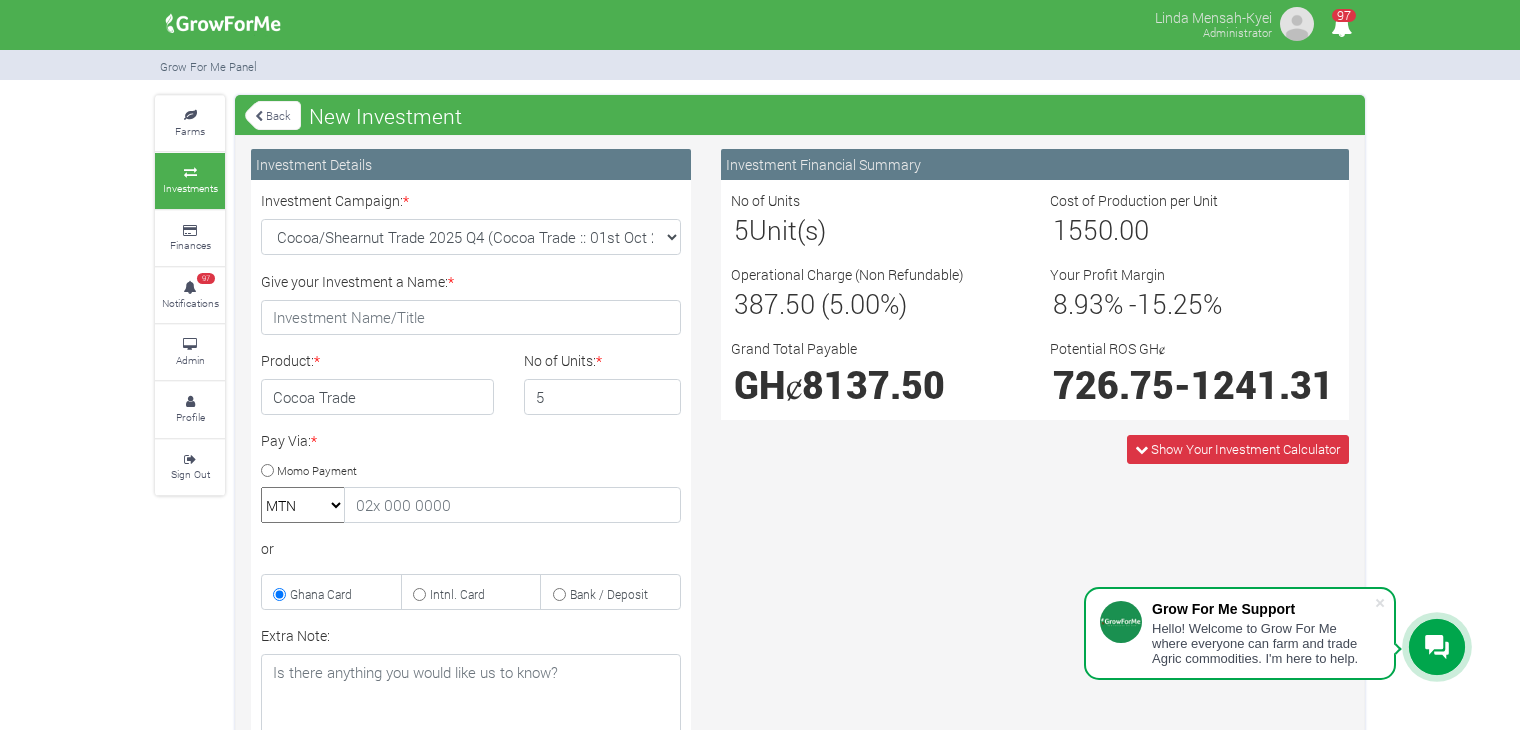 click on "Back" at bounding box center (273, 115) 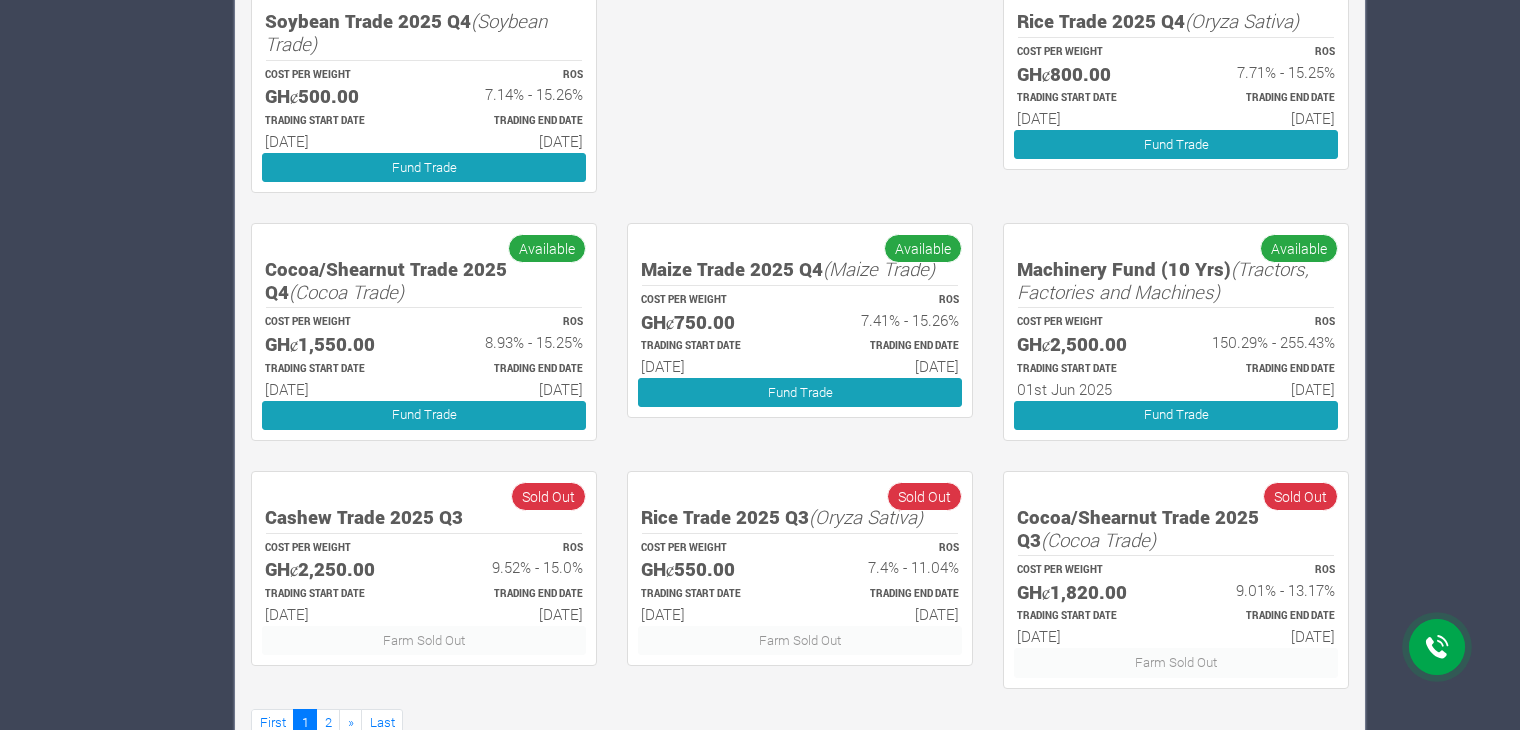 scroll, scrollTop: 0, scrollLeft: 0, axis: both 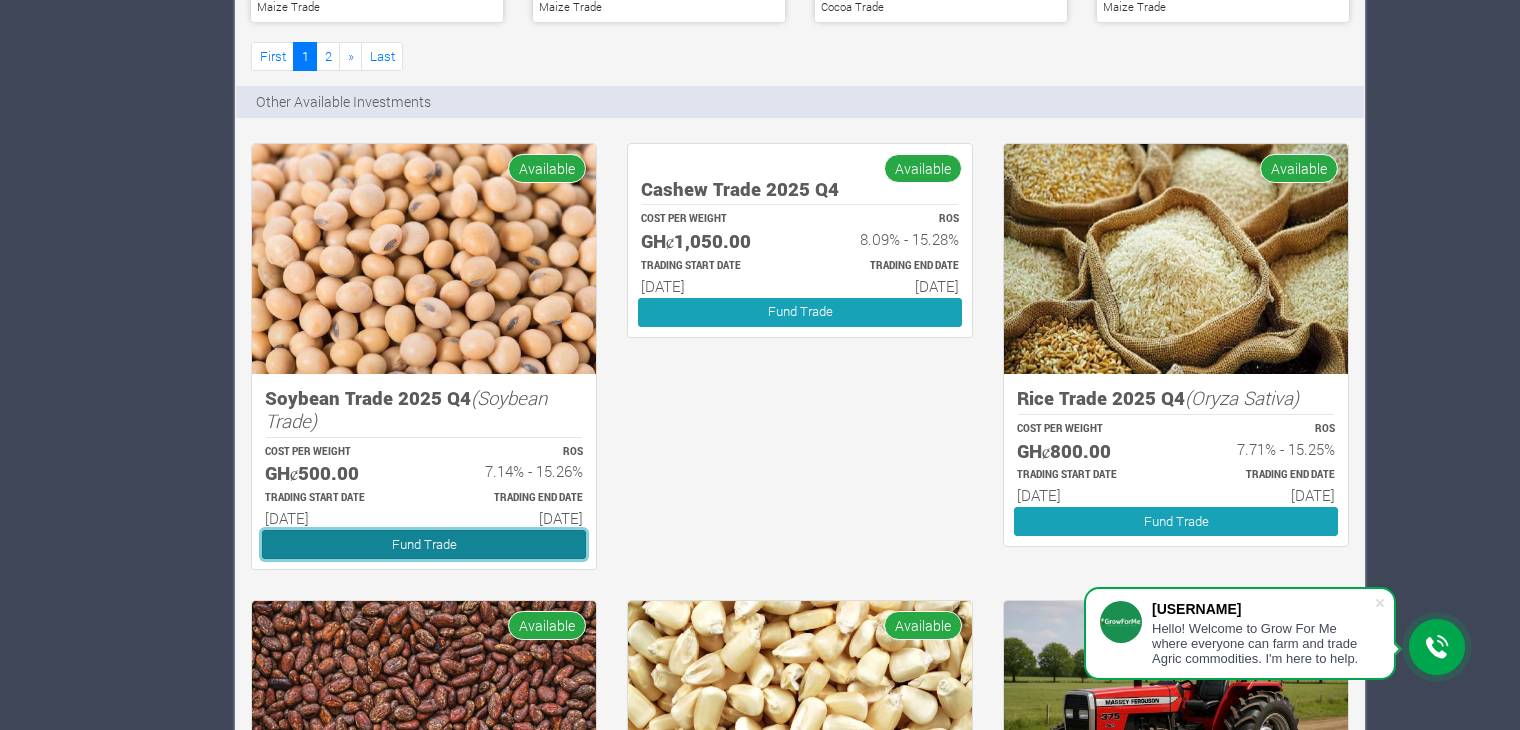 click on "Fund Trade" at bounding box center [424, 544] 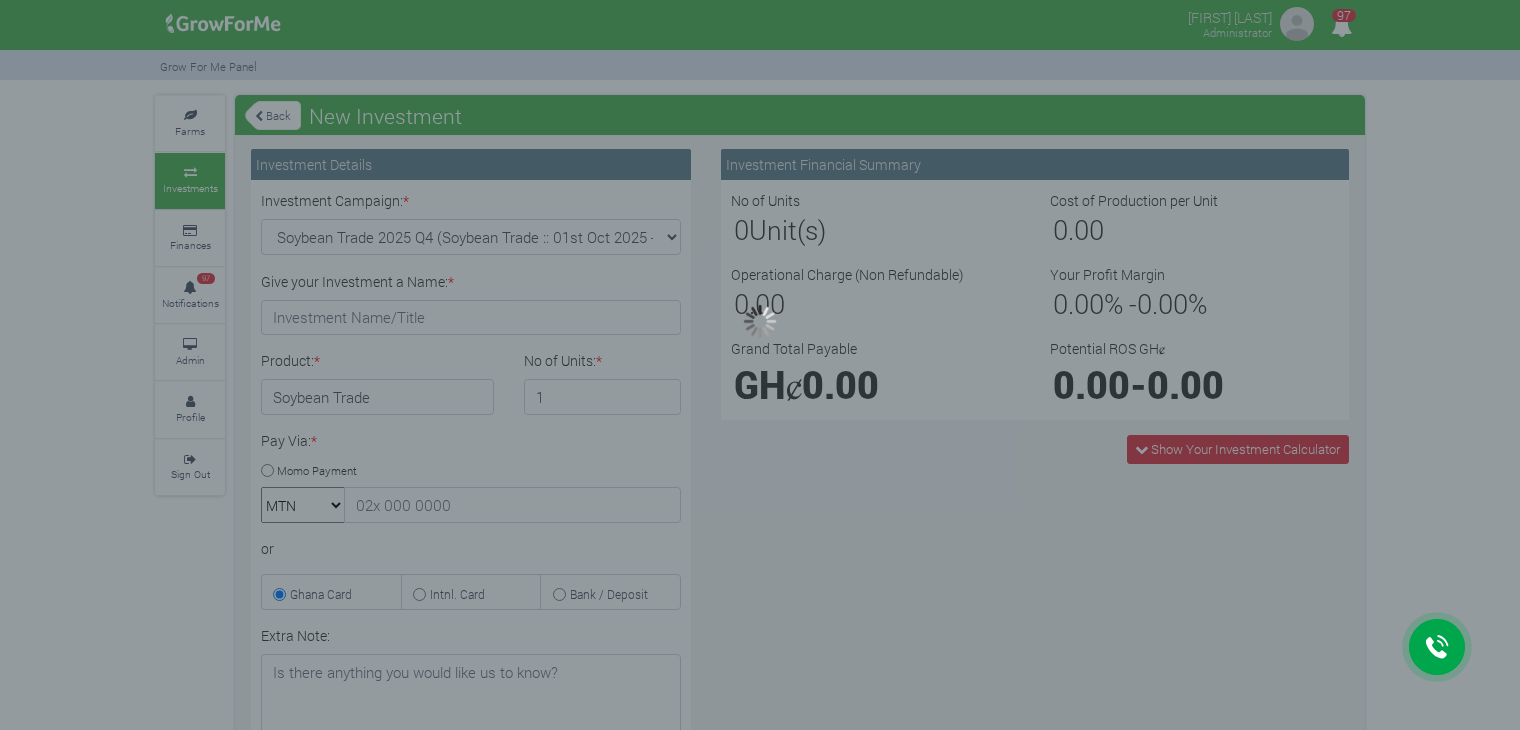 scroll, scrollTop: 0, scrollLeft: 0, axis: both 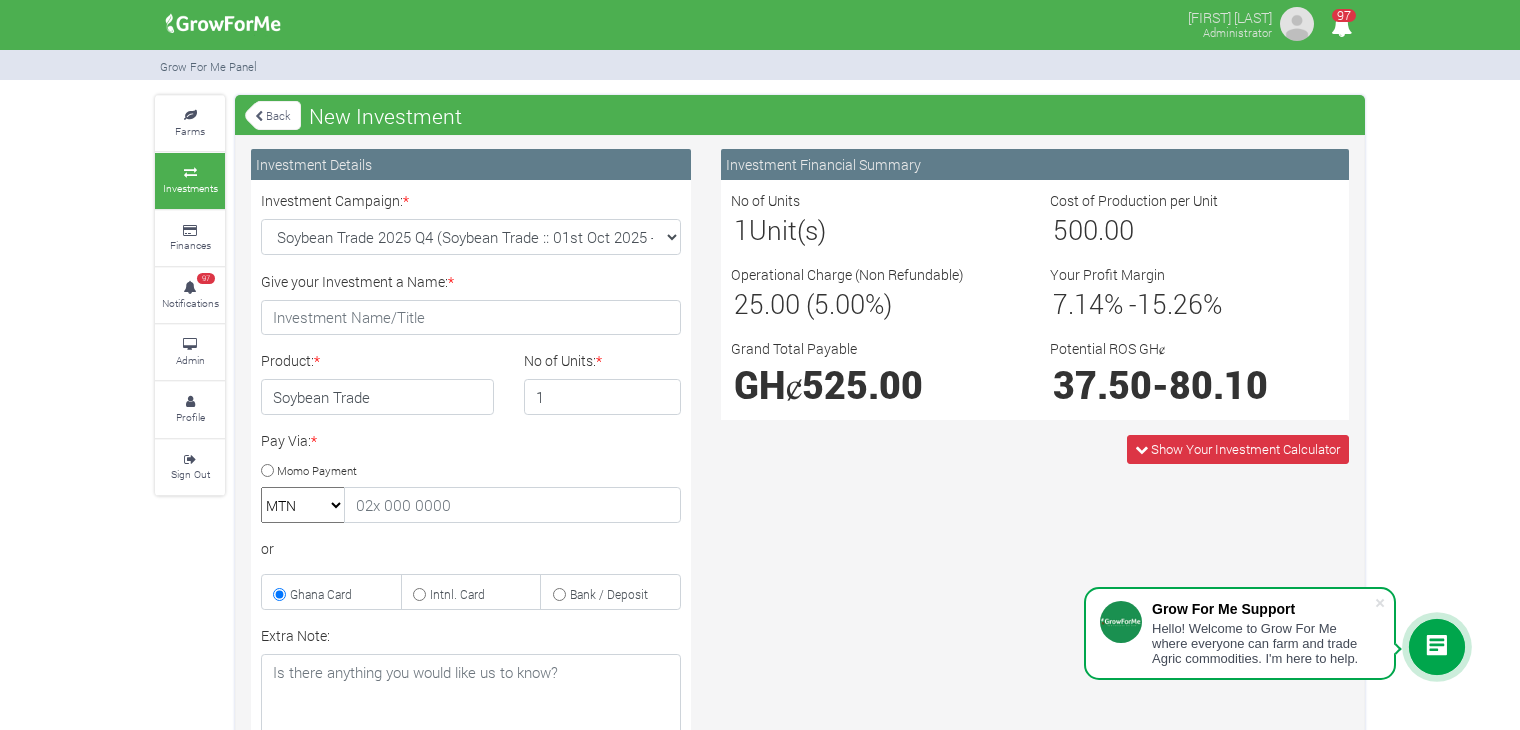 click on "Back" at bounding box center [273, 115] 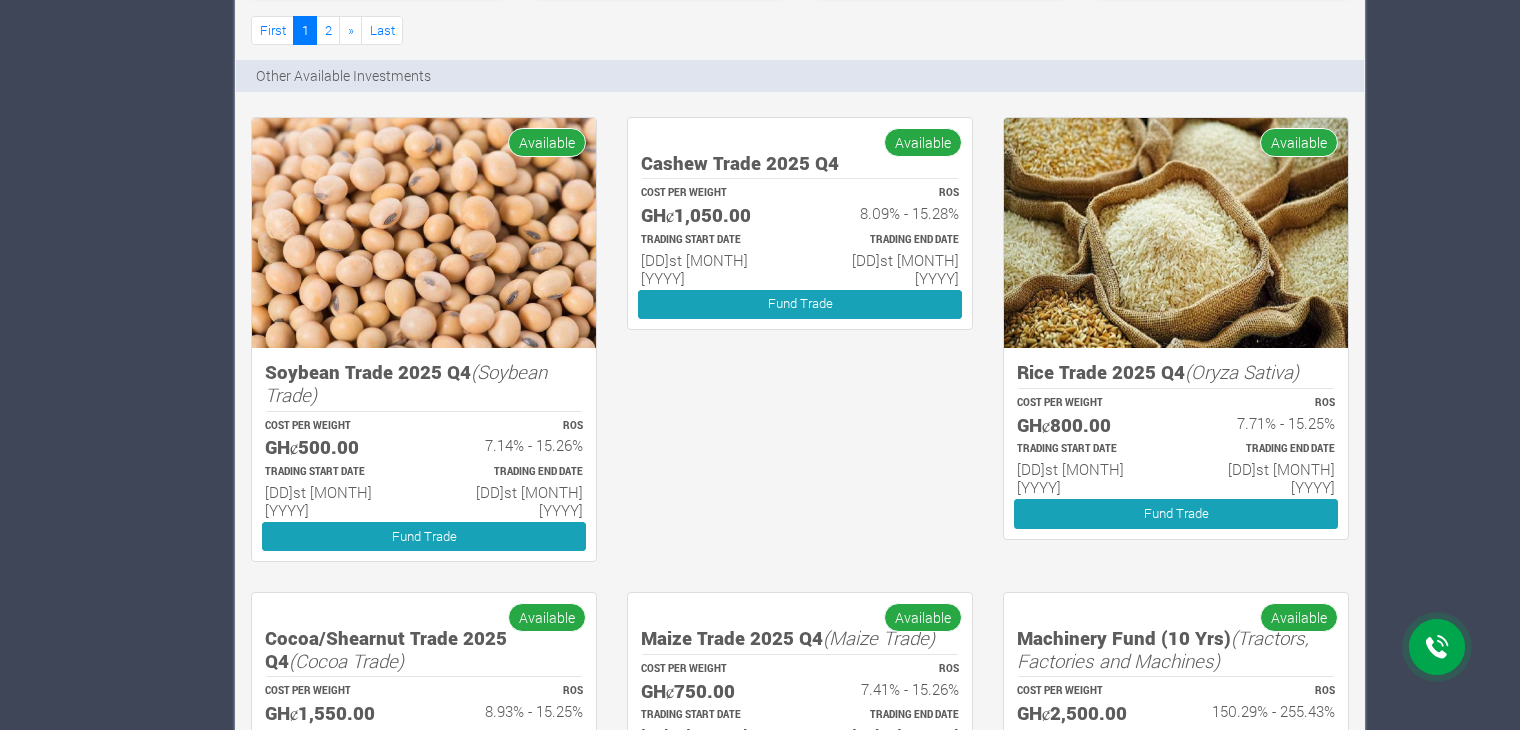 scroll, scrollTop: 0, scrollLeft: 0, axis: both 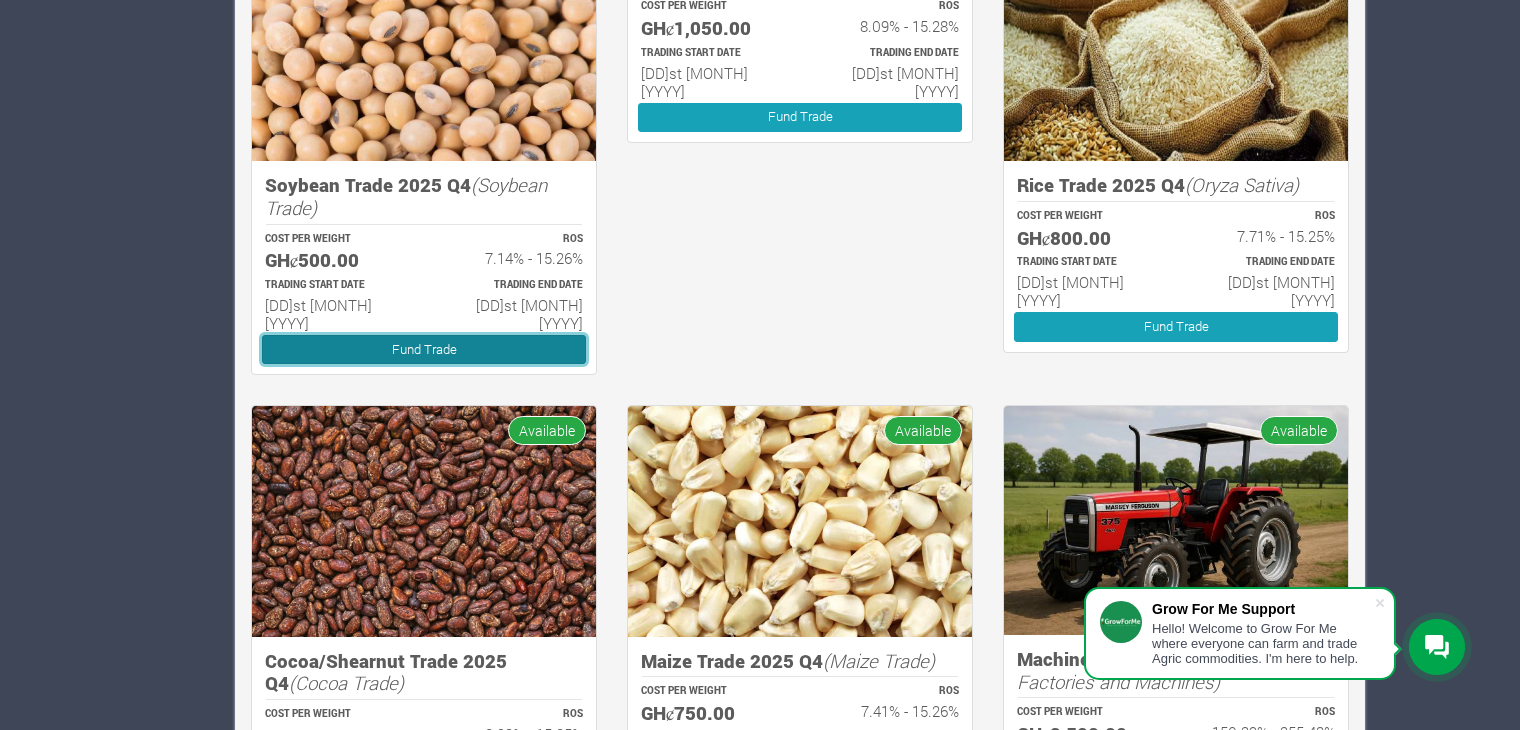 click on "Fund Trade" at bounding box center (424, 349) 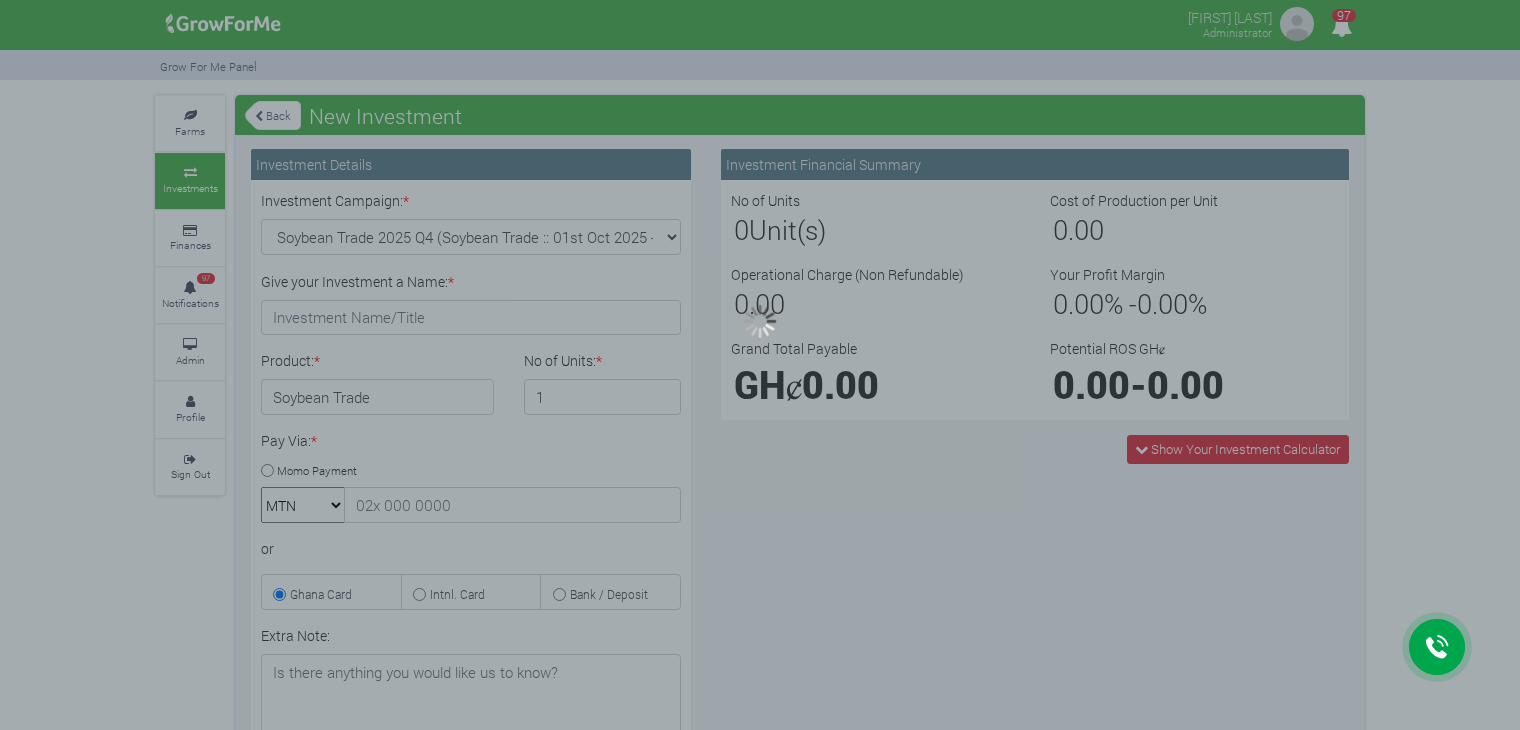 scroll, scrollTop: 0, scrollLeft: 0, axis: both 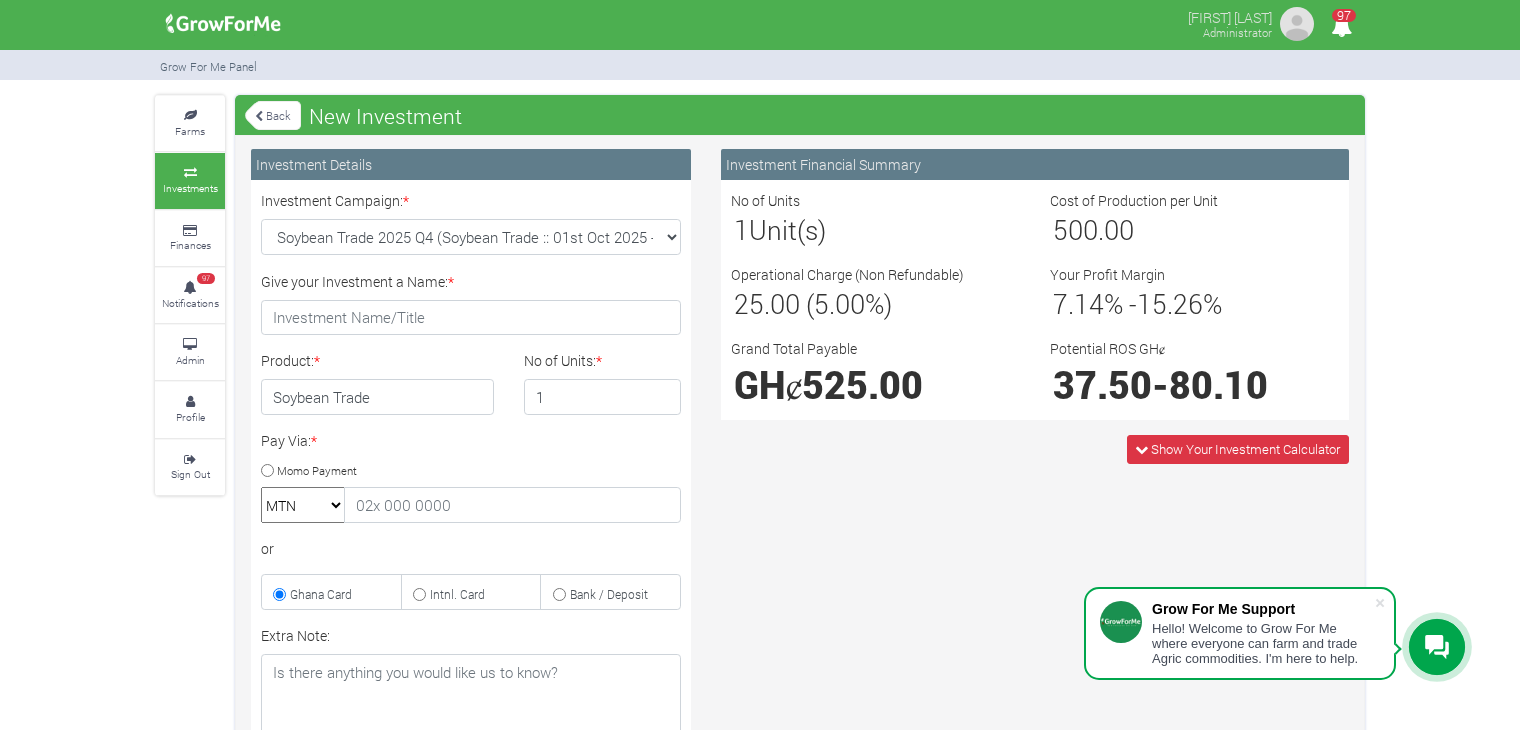 click on "Back" at bounding box center (273, 115) 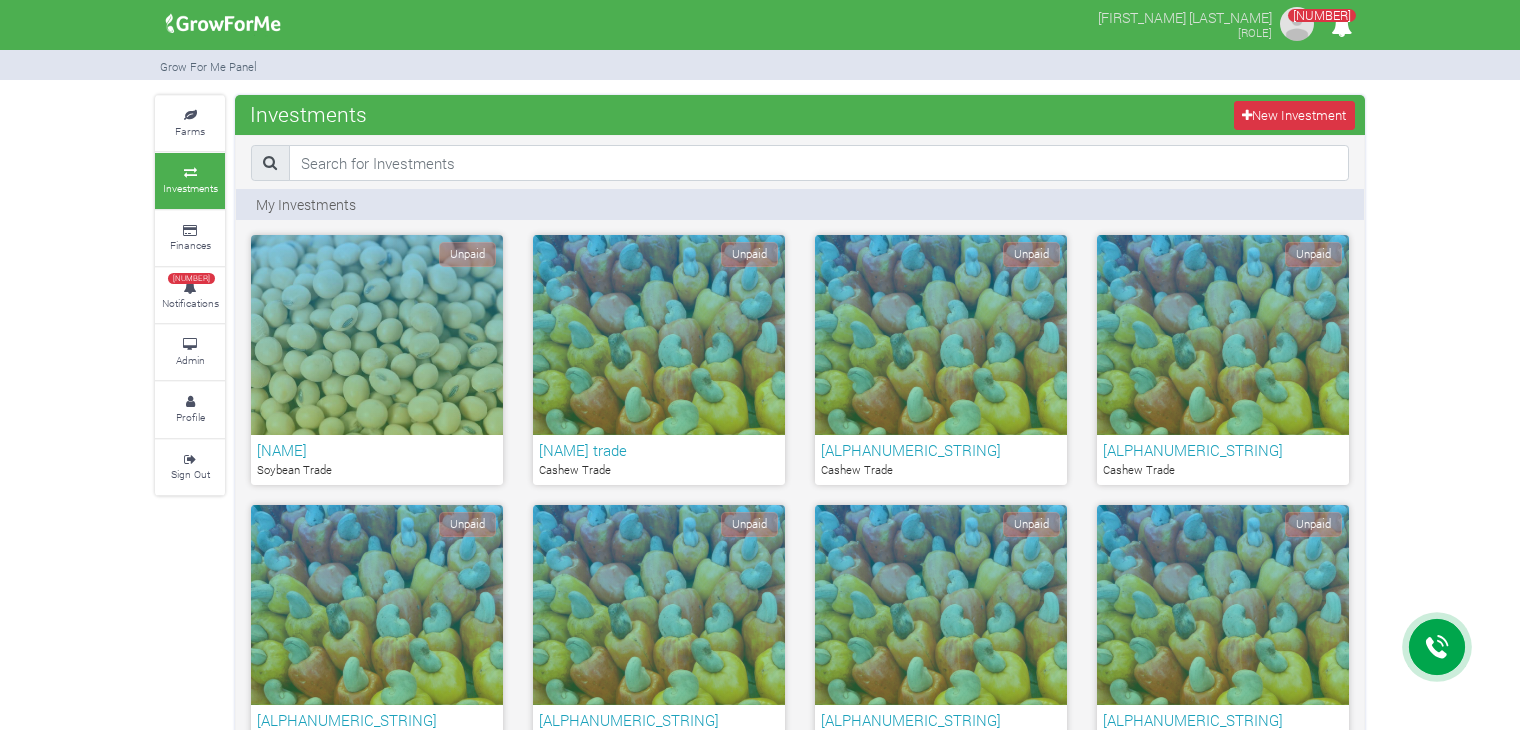 scroll, scrollTop: 1216, scrollLeft: 0, axis: vertical 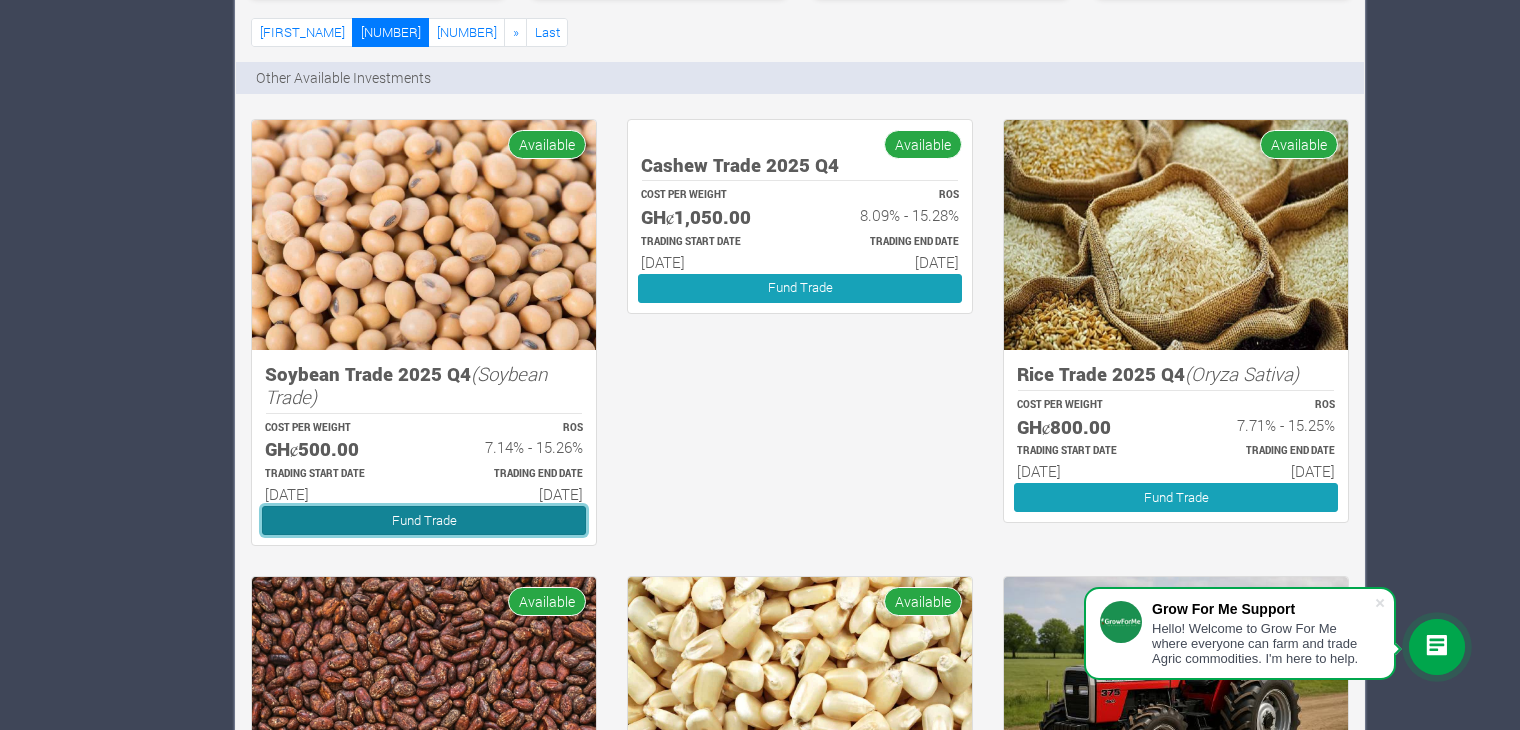 click on "Fund Trade" at bounding box center (424, 520) 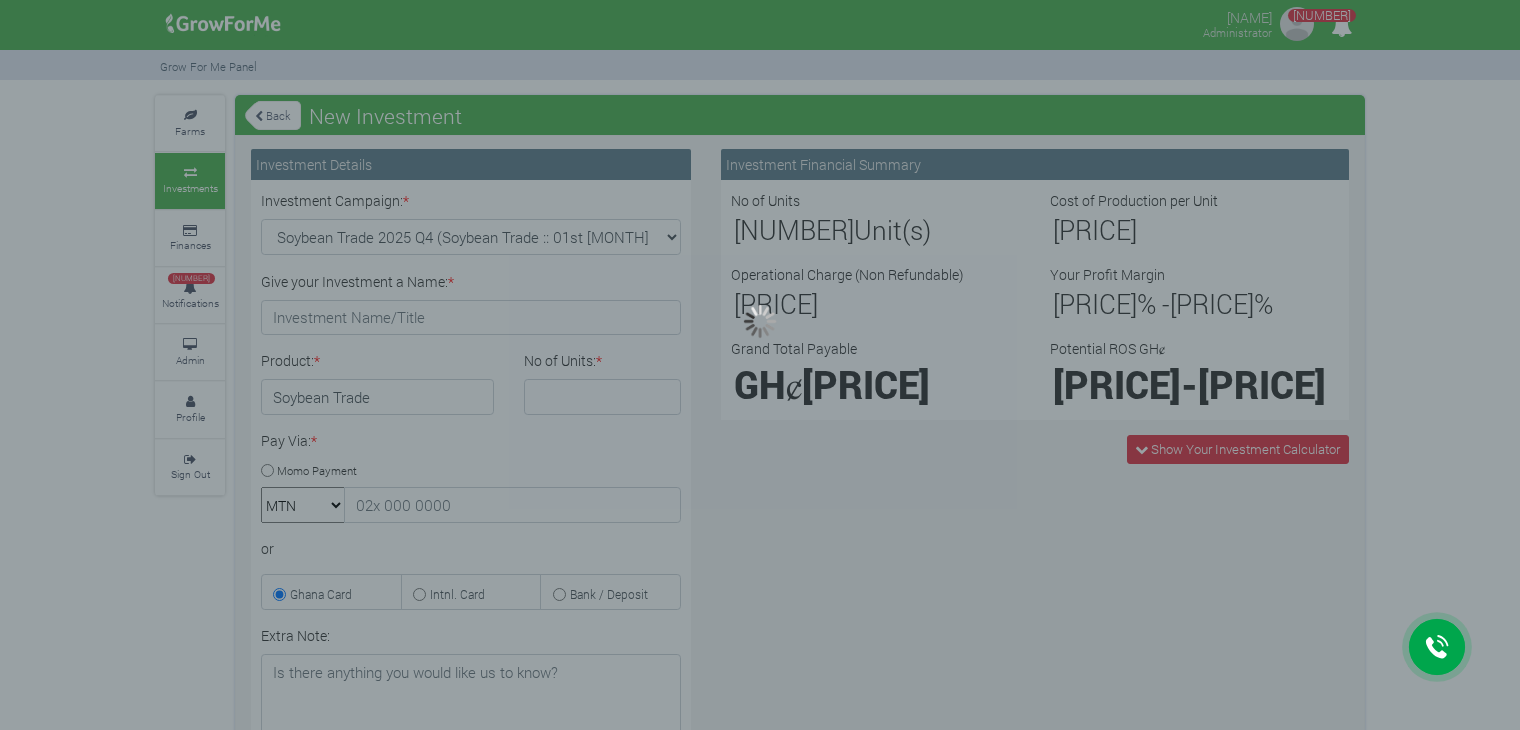 scroll, scrollTop: 0, scrollLeft: 0, axis: both 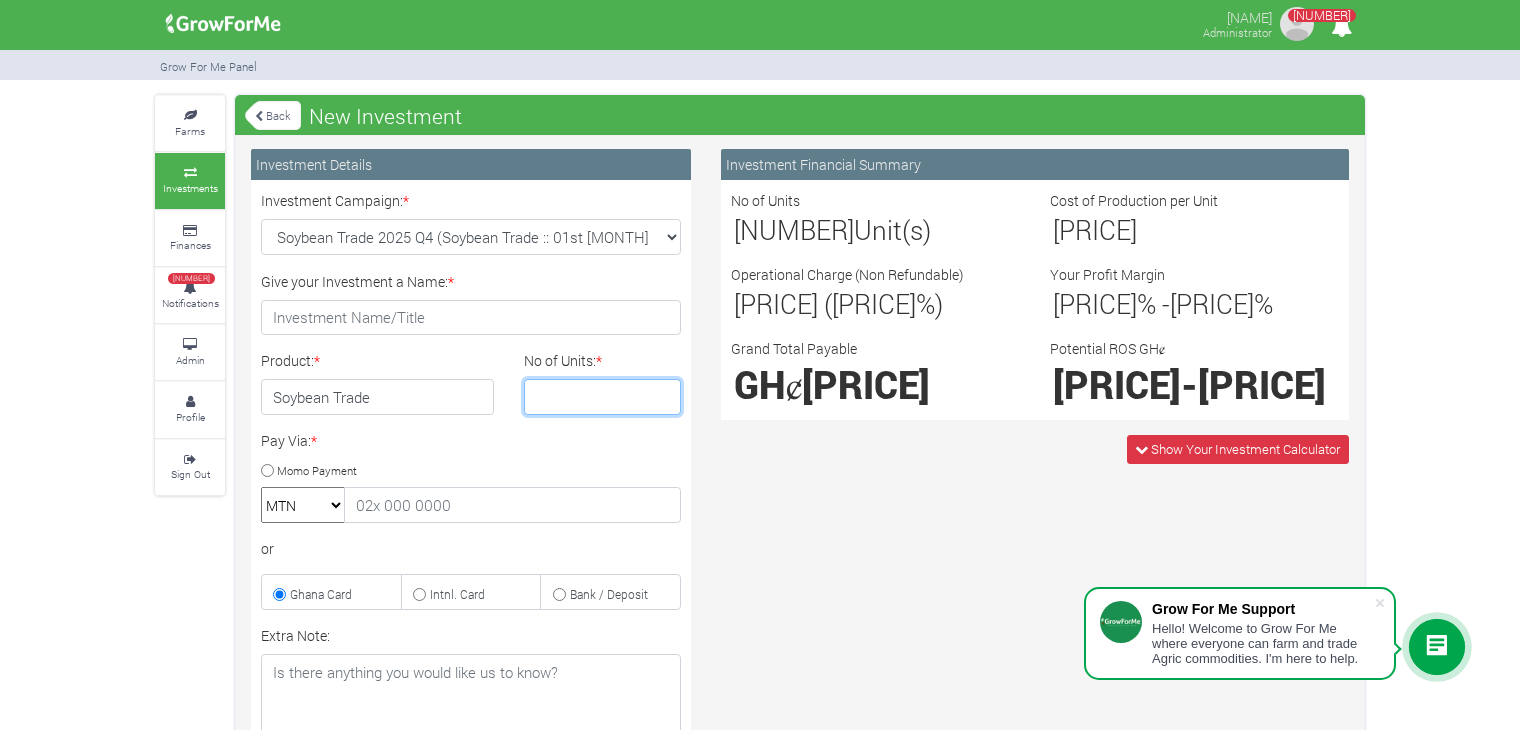 click on "[NUMBER]" at bounding box center (603, 397) 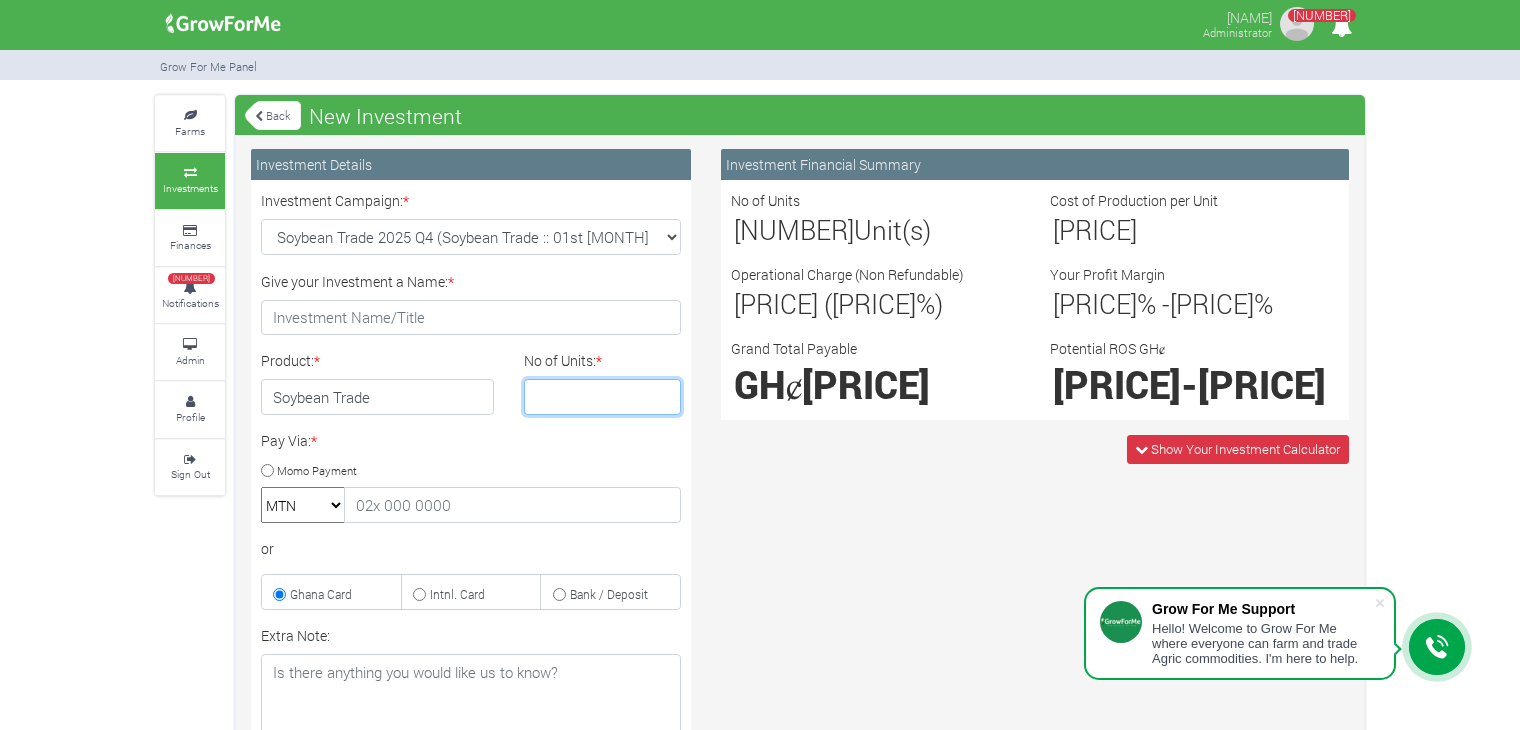 click on "[NUMBER]" at bounding box center [603, 397] 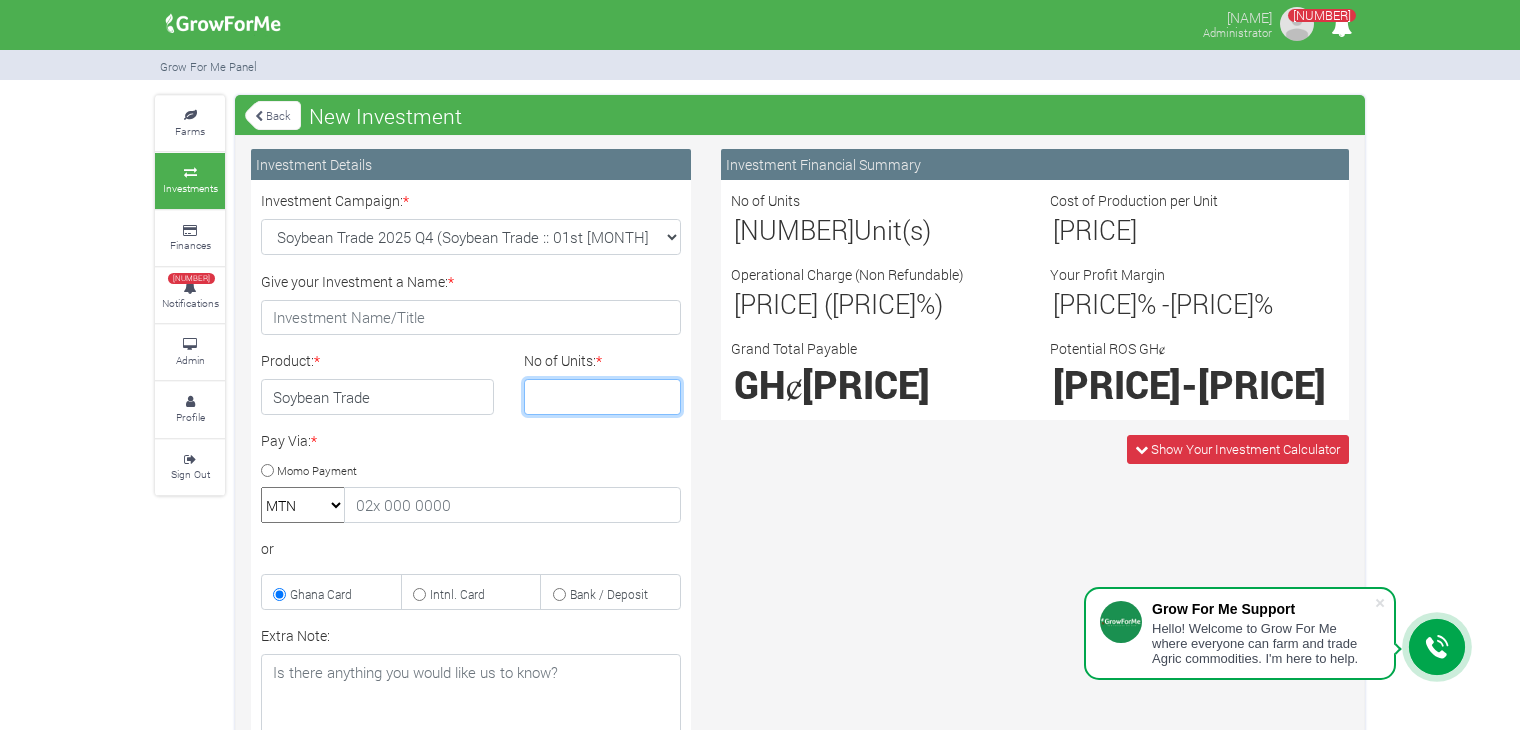 click on "[NUMBER]" at bounding box center [603, 397] 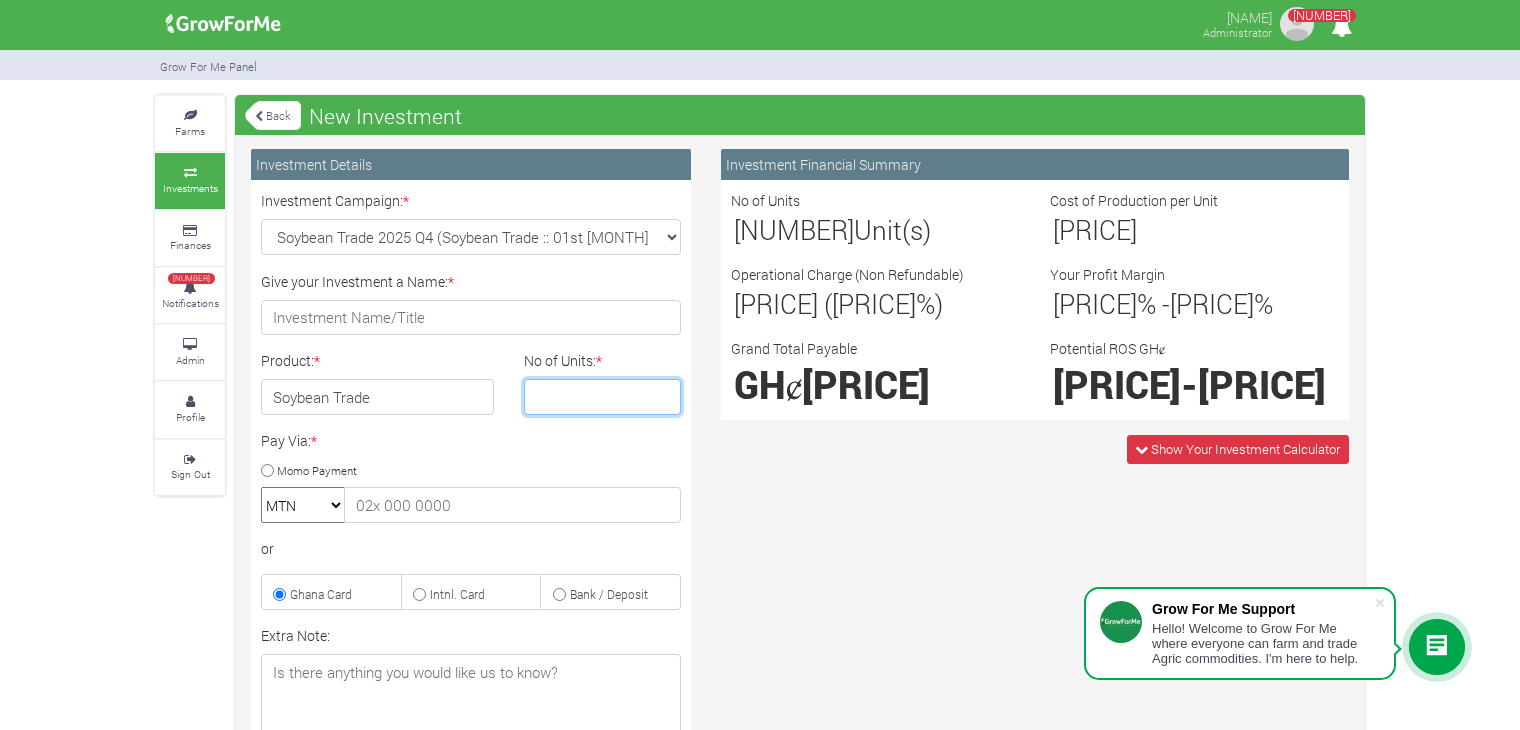 click on "[NUMBER]" at bounding box center (603, 397) 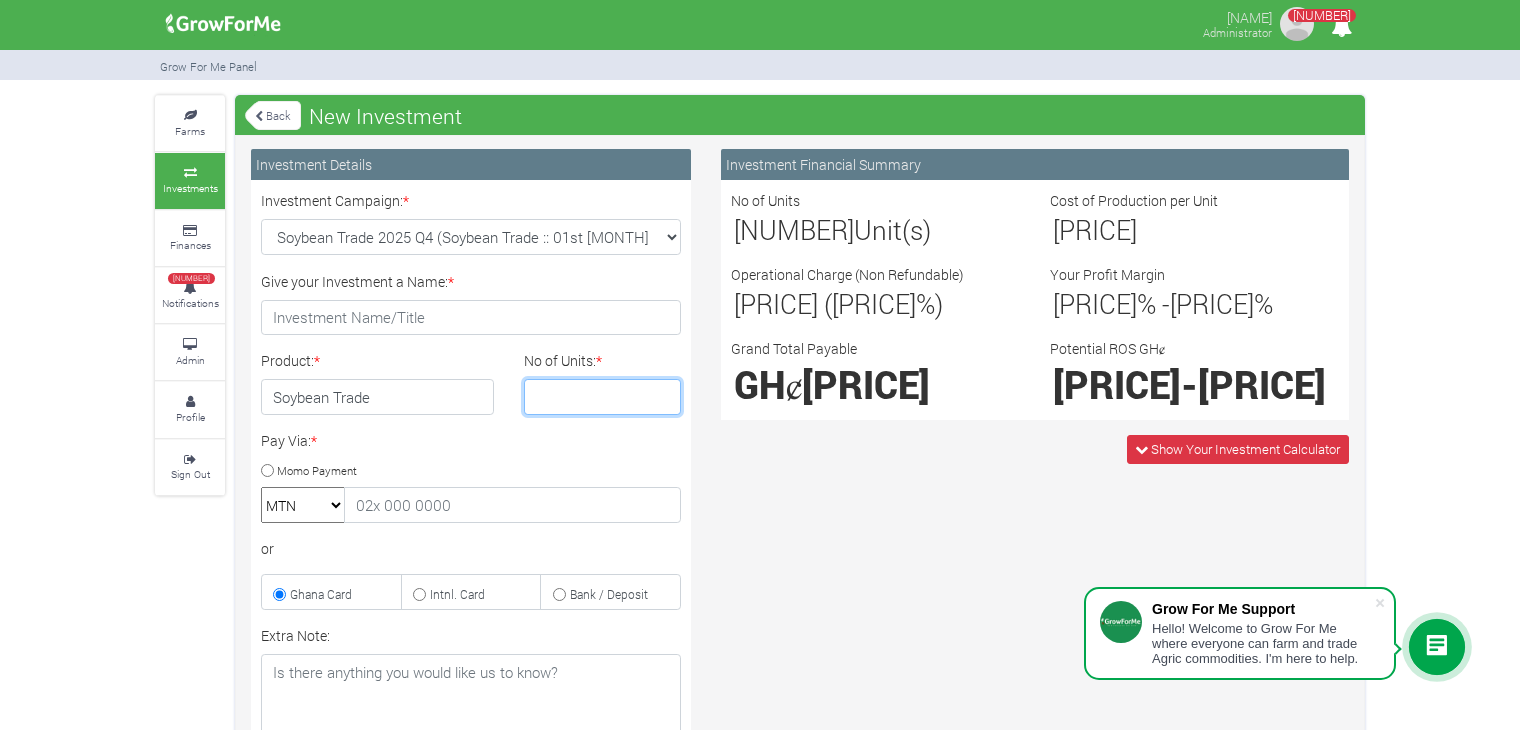 click on "[NUMBER]" at bounding box center (603, 397) 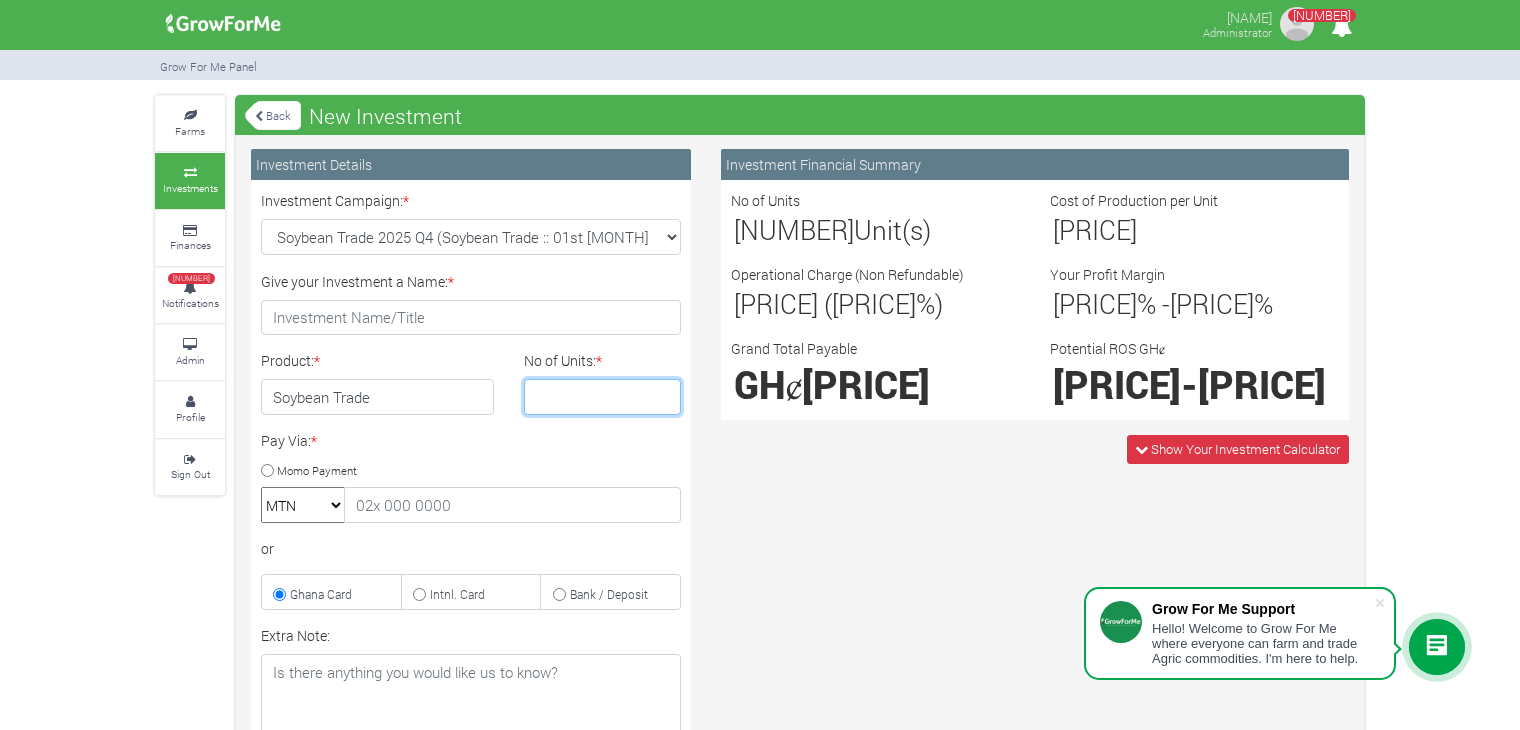type on "[NUMBER]" 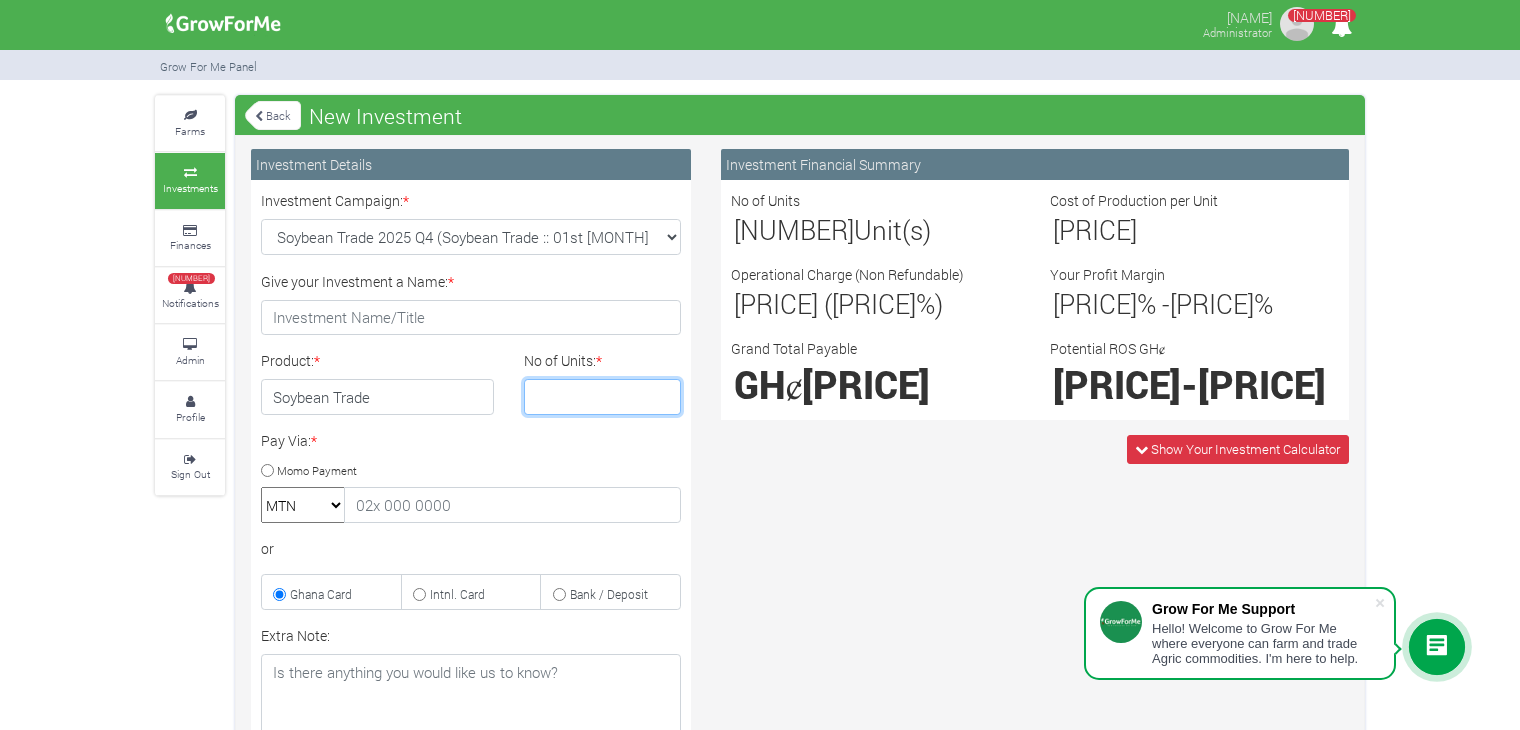 click on "[NUMBER]" at bounding box center (603, 397) 